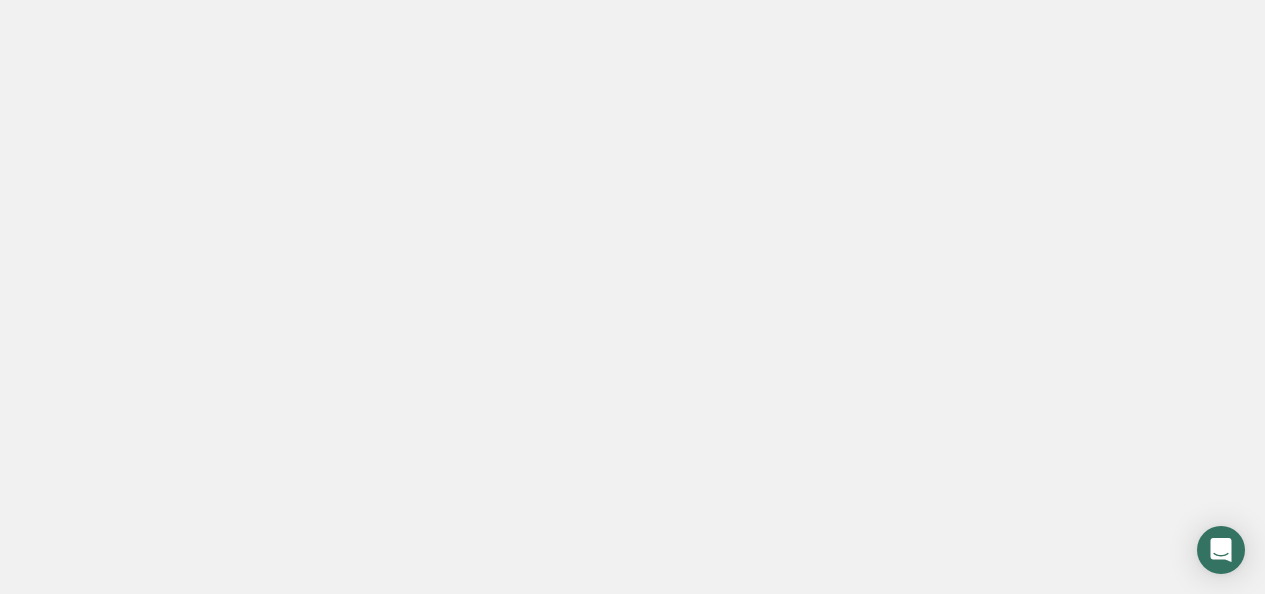 scroll, scrollTop: 0, scrollLeft: 0, axis: both 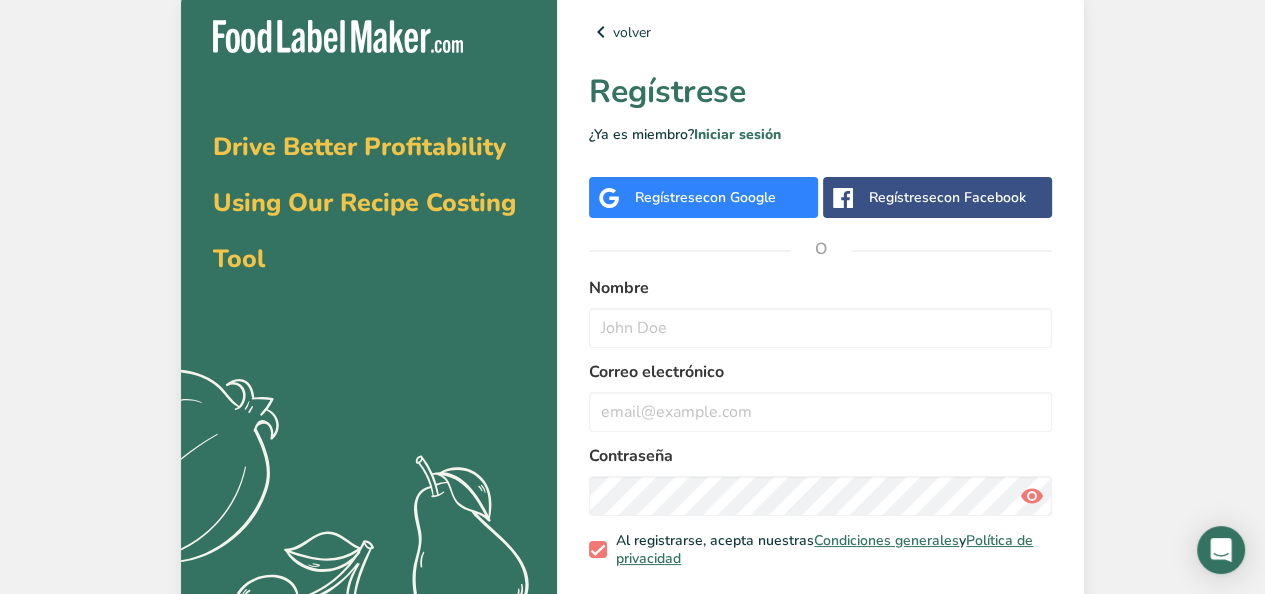 click on "Regístrese  con Google" at bounding box center (703, 197) 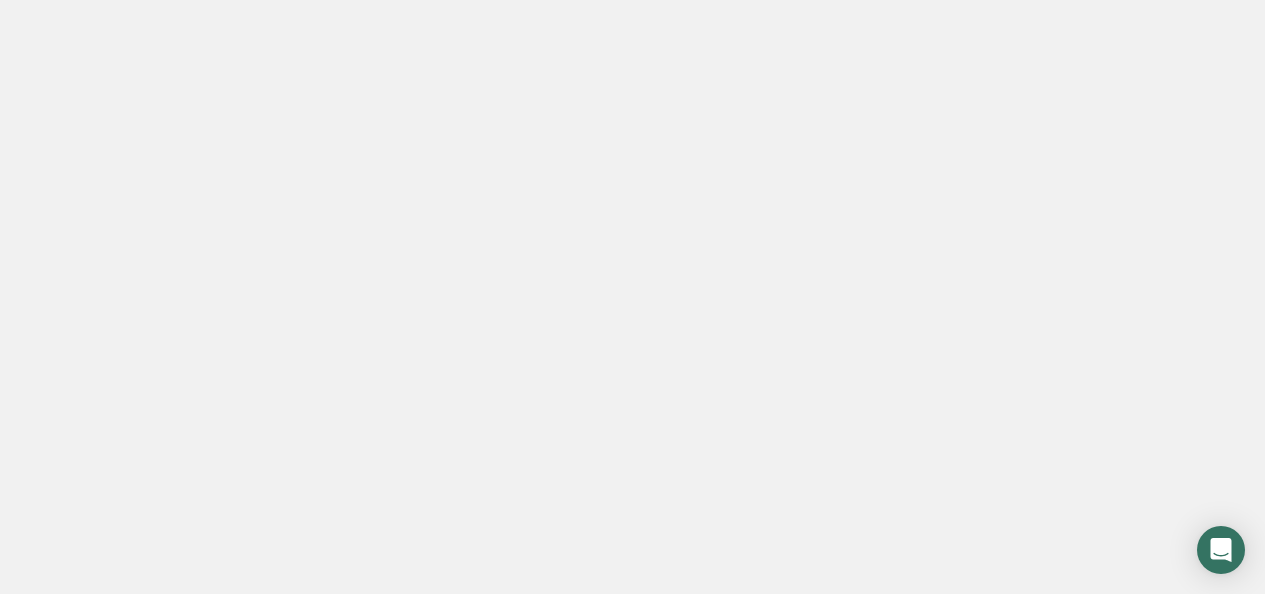 scroll, scrollTop: 0, scrollLeft: 0, axis: both 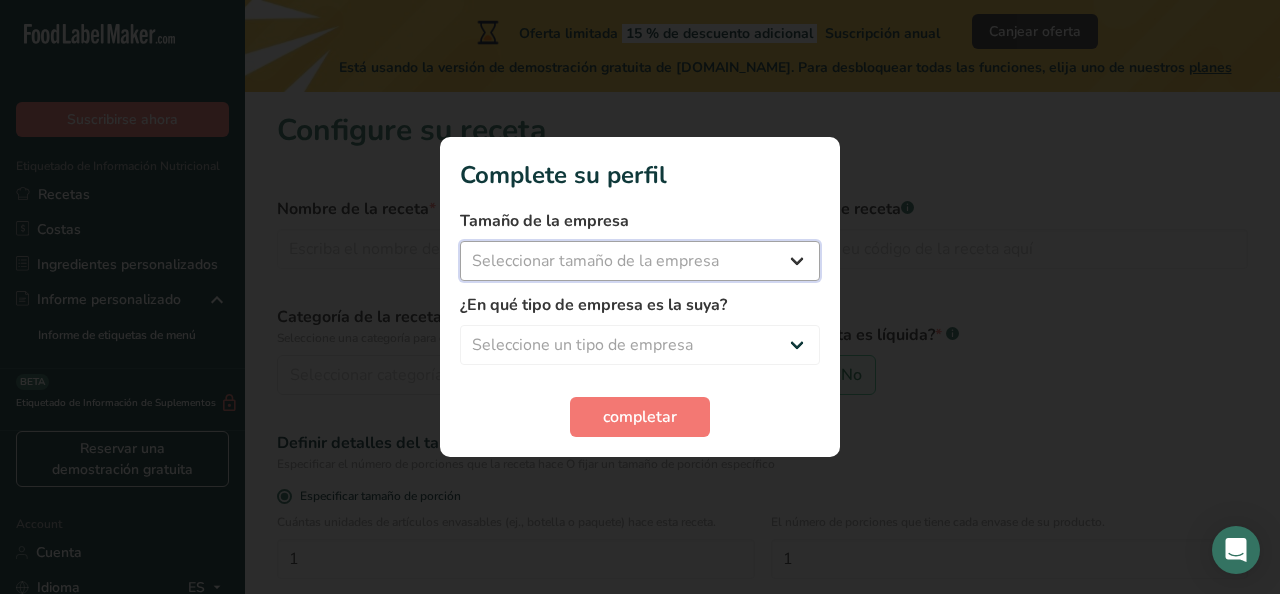 click on "Seleccionar tamaño de la empresa
Menos de 10 empleados
De 10 a 50 empleados
De 51 a 500 empleados
Más de 500 empleados" at bounding box center [640, 261] 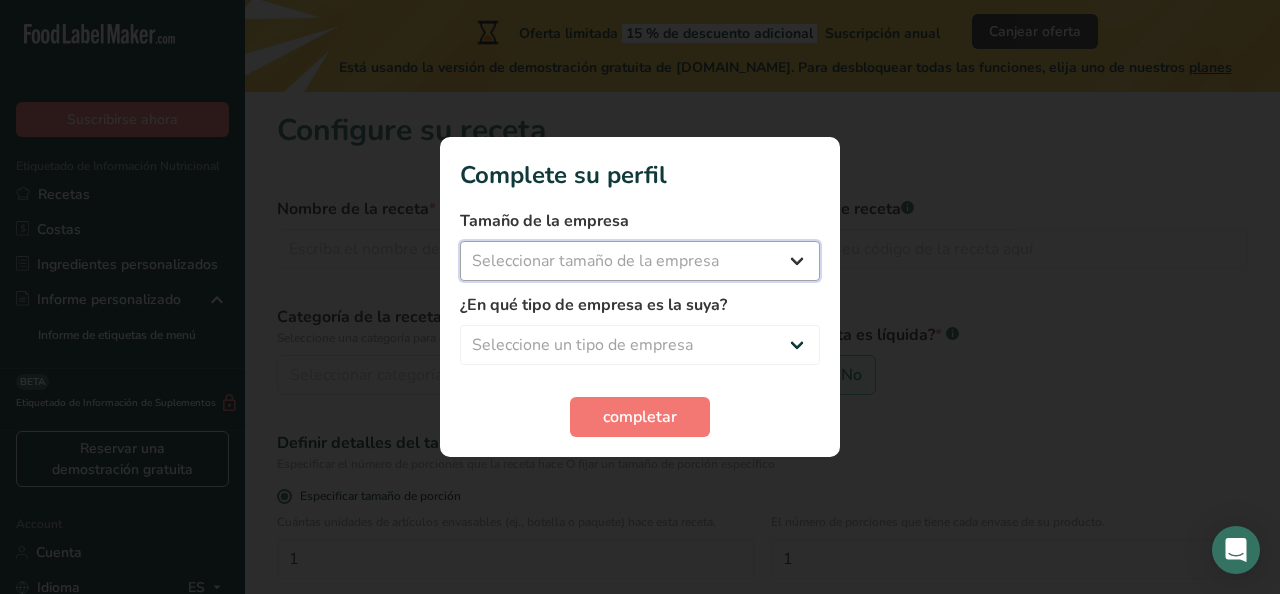 select on "1" 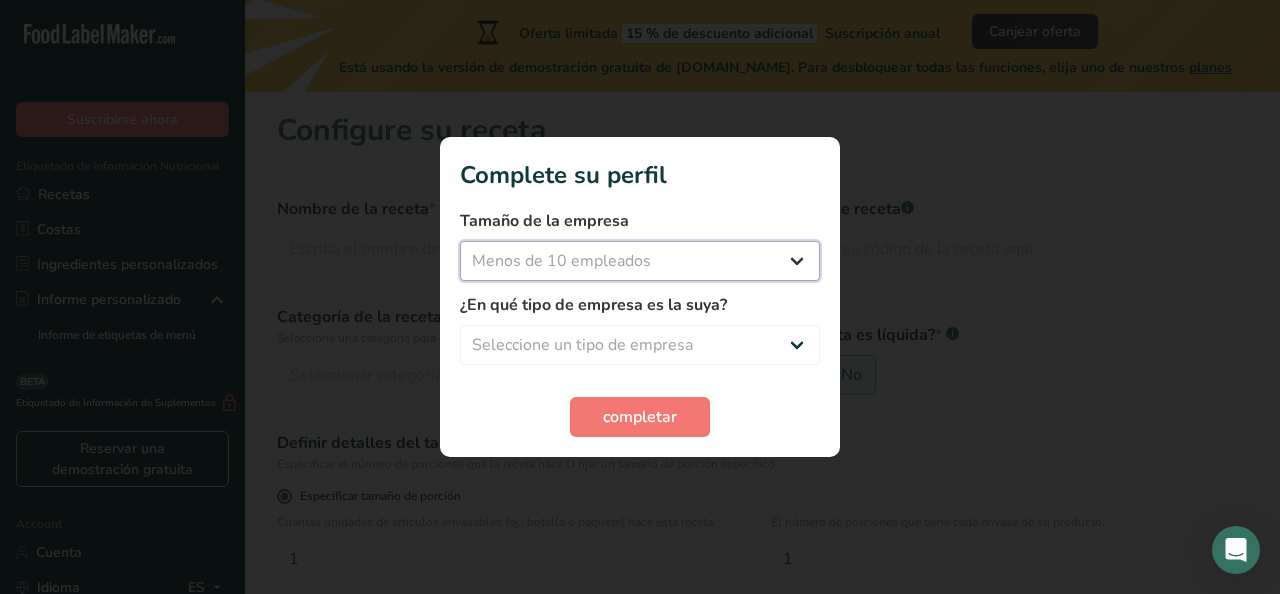 click on "Seleccionar tamaño de la empresa
Menos de 10 empleados
De 10 a 50 empleados
De 51 a 500 empleados
Más de 500 empleados" at bounding box center [640, 261] 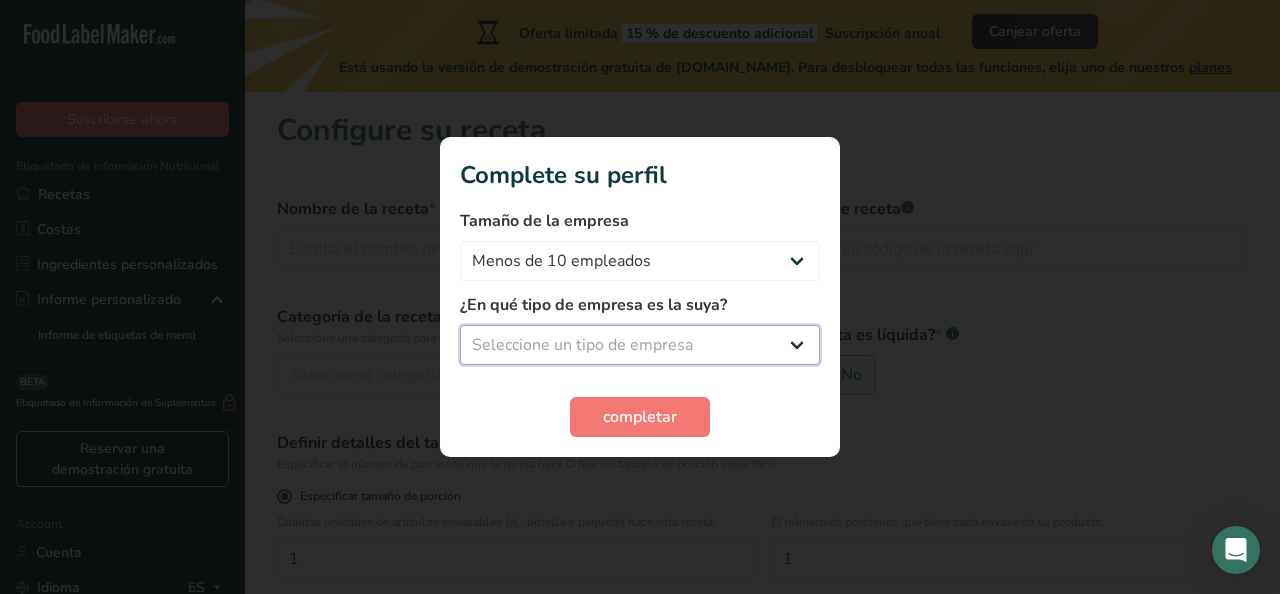 click on "Seleccione un tipo de empresa
Fabricante de alimentos envasados
Restaurante y cafetería
[GEOGRAPHIC_DATA]
Empresa de comidas preparadas y cáterin
Nutricionista
Bloguero gastronómico
Entrenador personal
Otro" at bounding box center [640, 345] 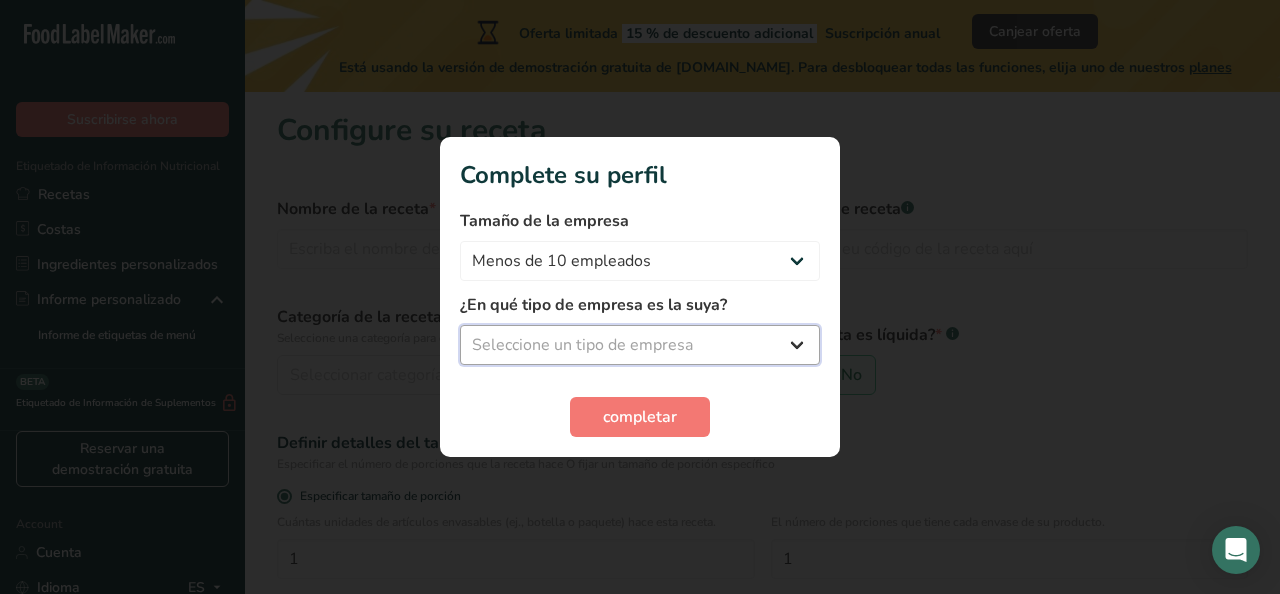 select on "1" 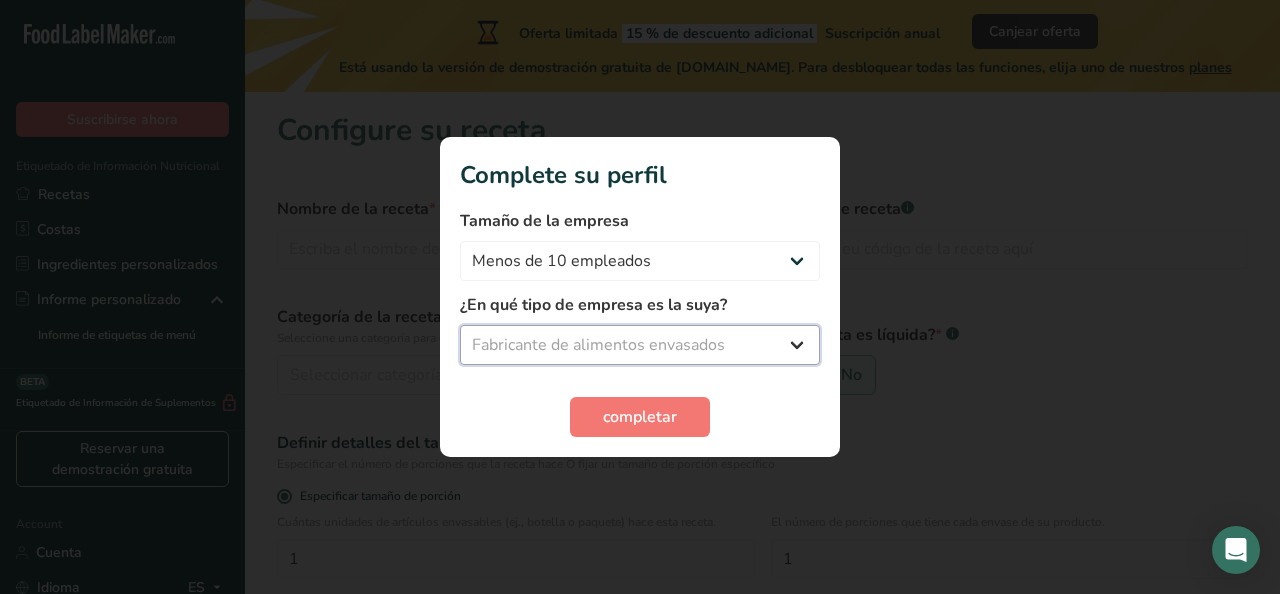click on "Seleccione un tipo de empresa
Fabricante de alimentos envasados
Restaurante y cafetería
[GEOGRAPHIC_DATA]
Empresa de comidas preparadas y cáterin
Nutricionista
Bloguero gastronómico
Entrenador personal
Otro" at bounding box center [640, 345] 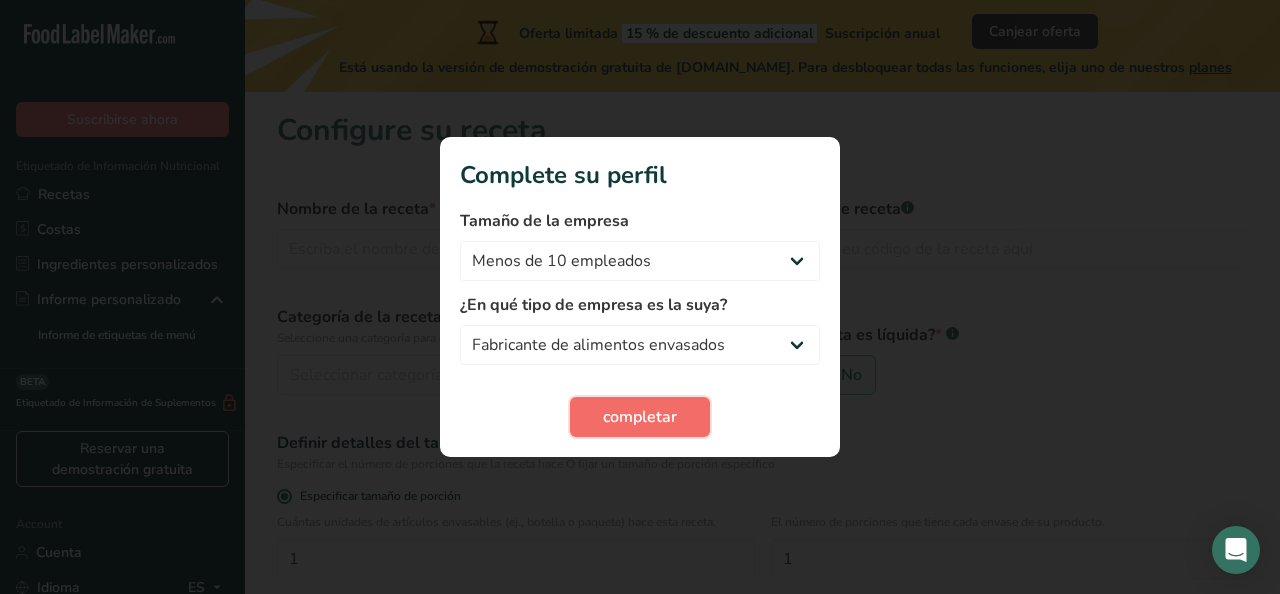 click on "completar" at bounding box center [640, 417] 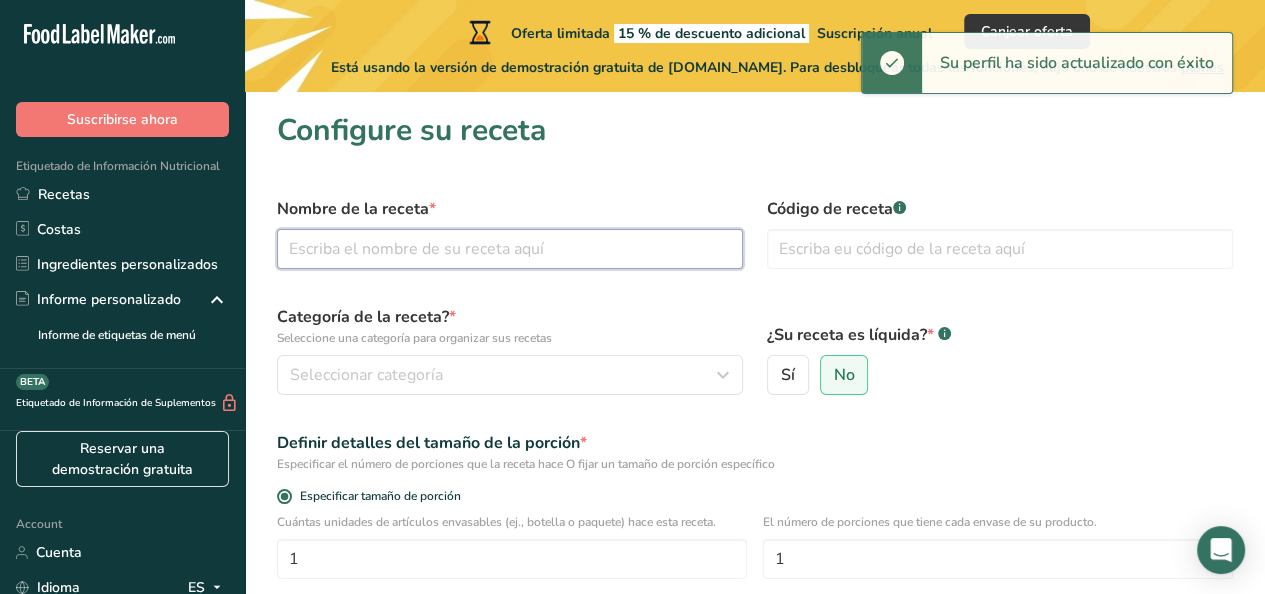 click at bounding box center (510, 249) 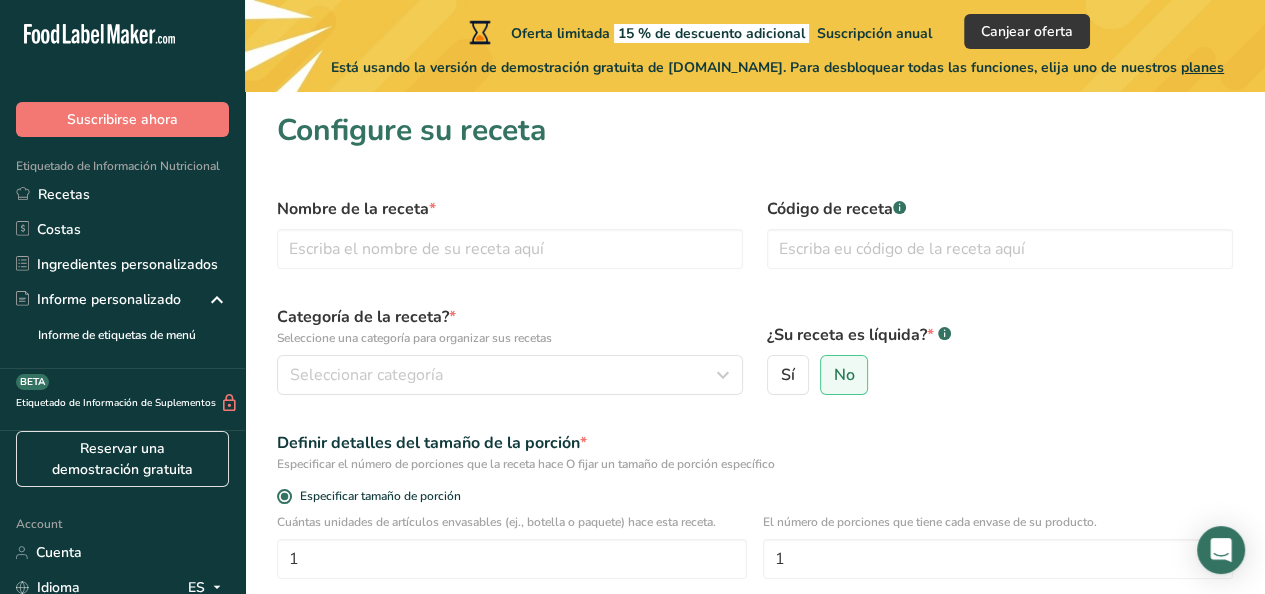 click on "Nombre de la receta *
Código de receta
.a-a{fill:#347362;}.b-a{fill:#fff;}
Categoría de la receta? *
Seleccione una categoría para organizar sus recetas
Seleccionar categoría
Categorías estándar
Categorías personalizadas
.a-a{fill:#347362;}.b-a{fill:#fff;}
Productos de panadería
Bebidas
Confitería
Comidas cocinadas, ensaladas y salsas
Lácteos
Aperitivos
Añadir nueva categoría
¿Su receta es líquida? *   .a-a{fill:#347362;}.b-a{fill:#fff;}           Sí   No
Definir detalles del tamaño de la porción *
Especificar el número de porciones que la receta hace O fijar un tamaño de porción específico
1     1
O" at bounding box center (755, 506) 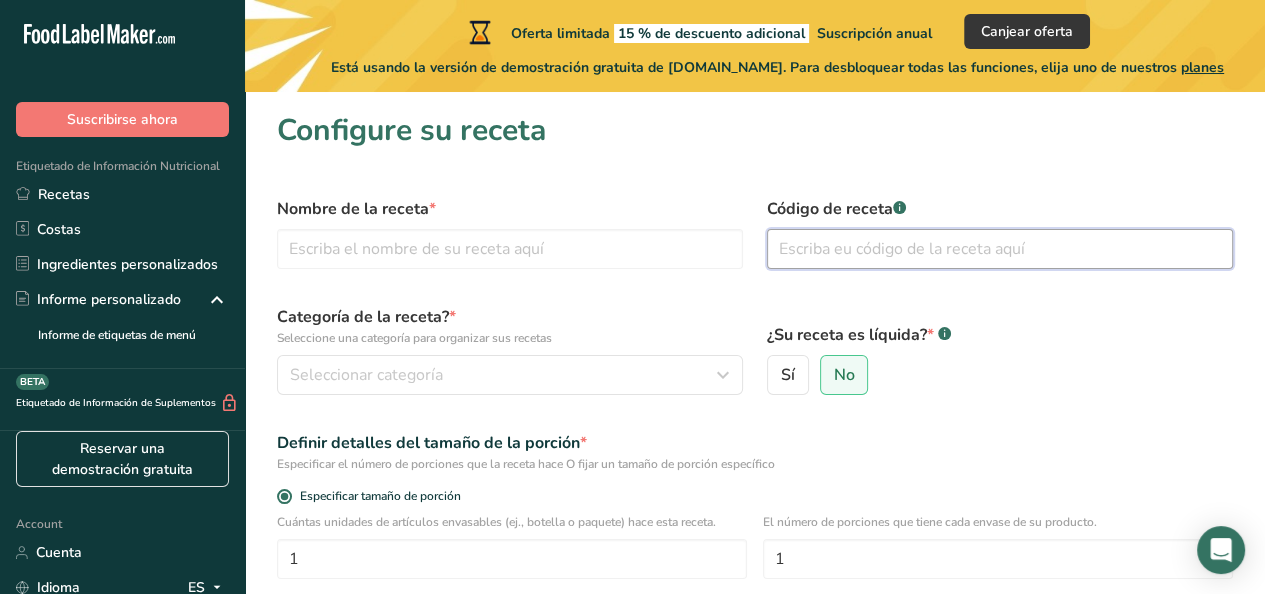 click at bounding box center [1000, 249] 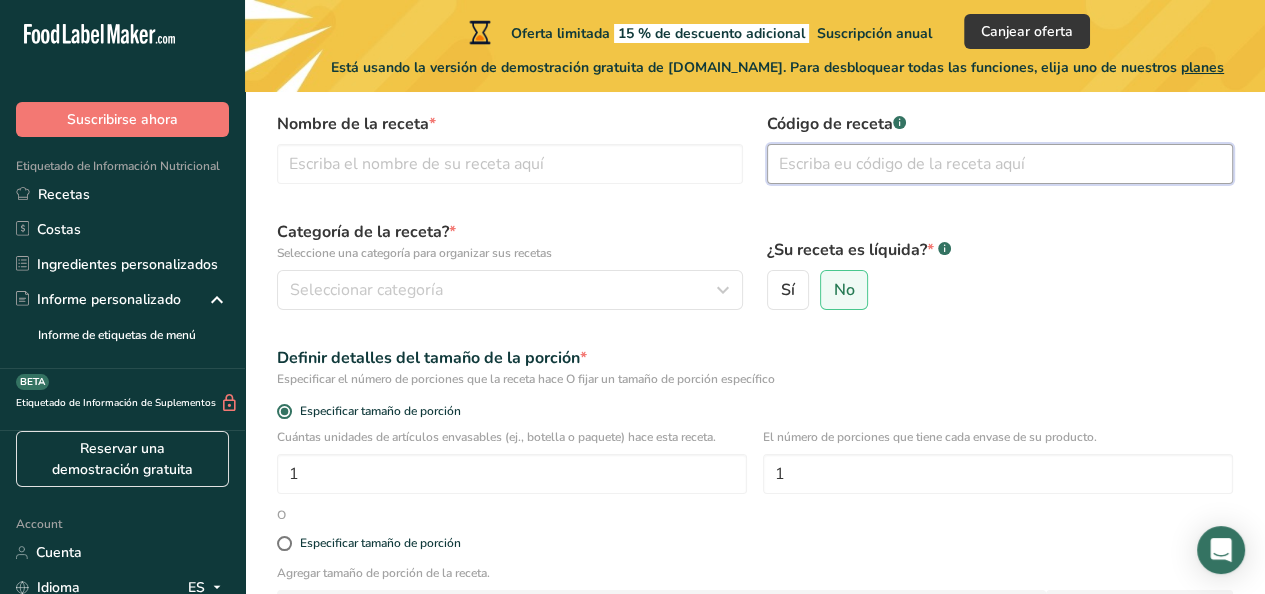 scroll, scrollTop: 91, scrollLeft: 0, axis: vertical 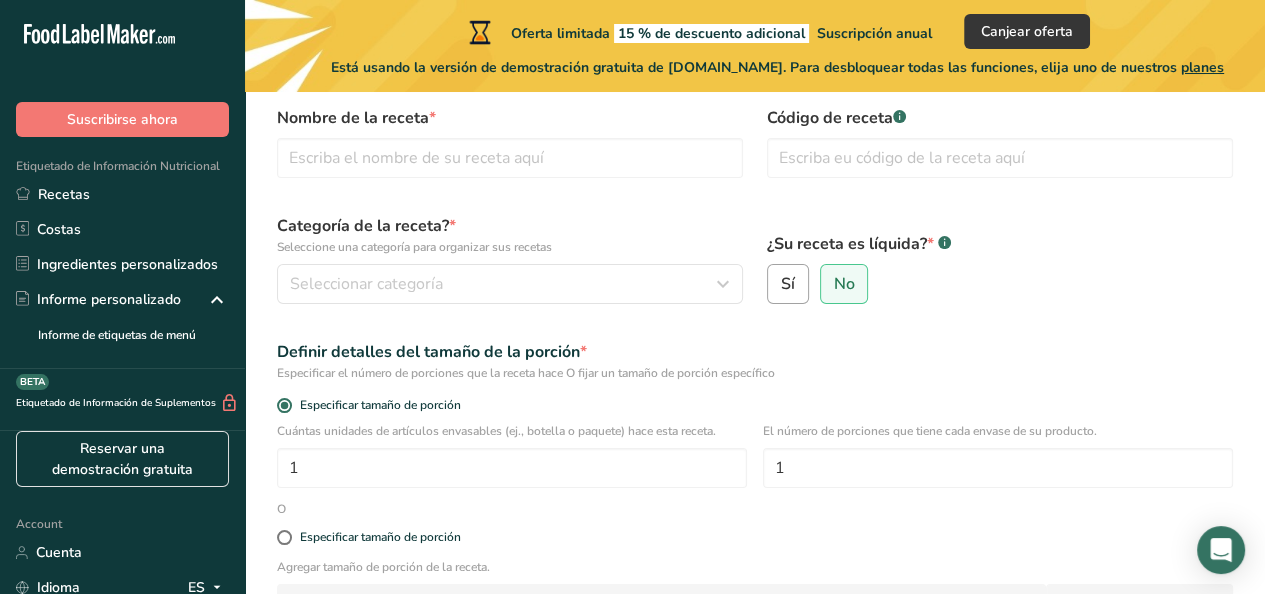 click on "Sí" at bounding box center [788, 284] 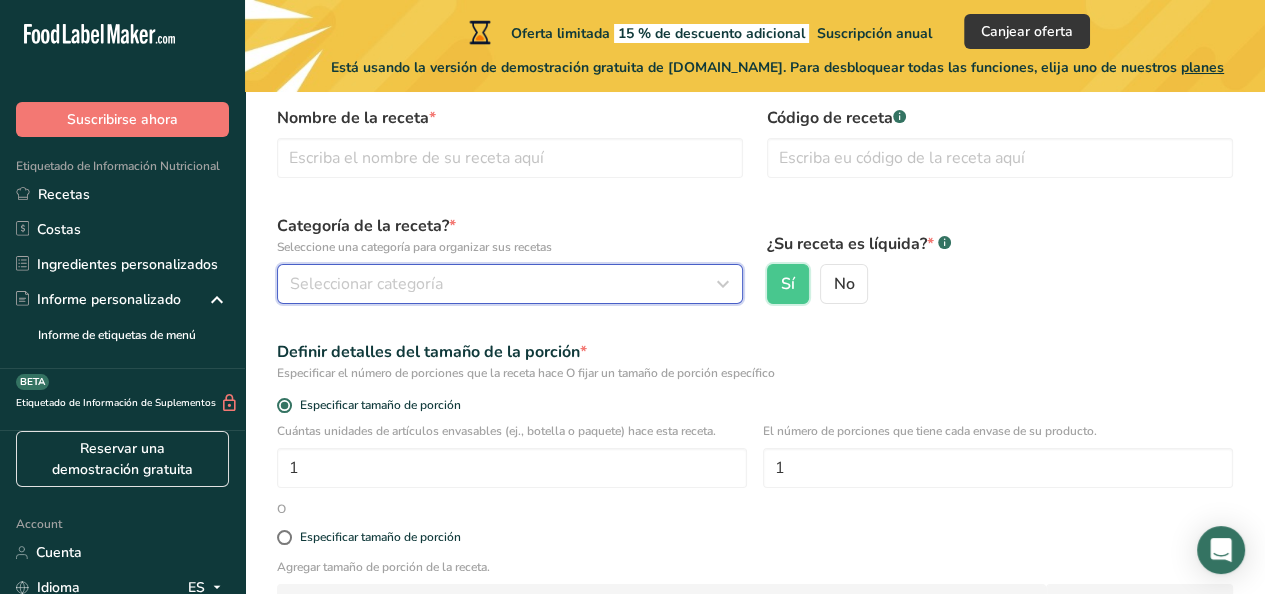 click on "Seleccionar categoría" at bounding box center [366, 284] 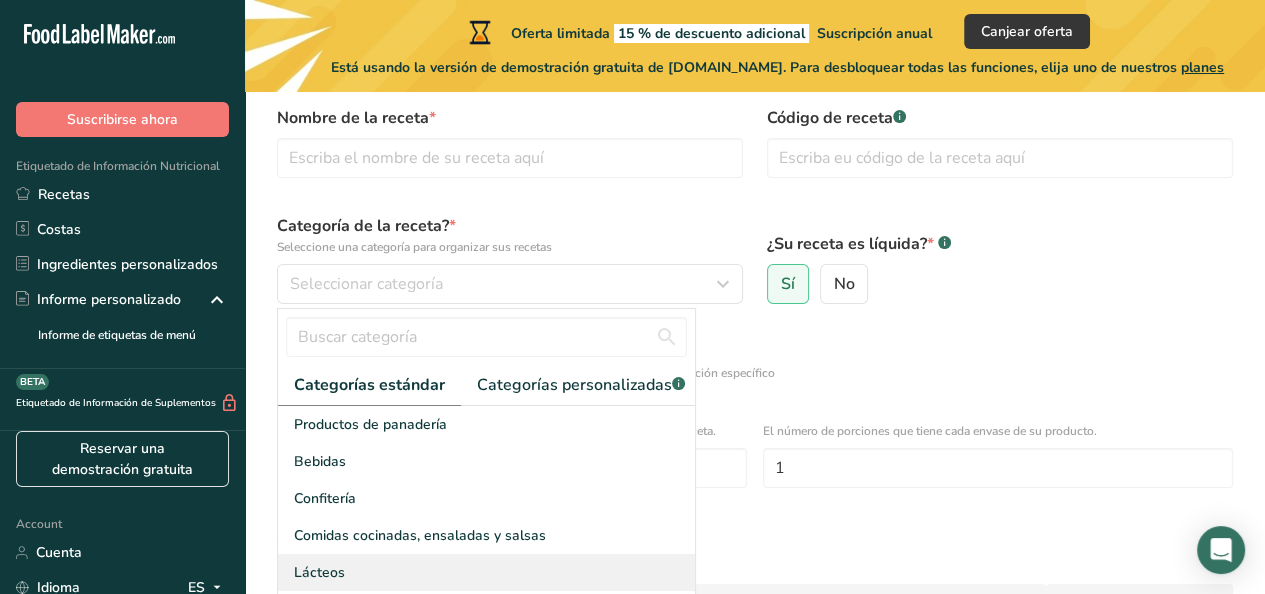 click on "Lácteos" at bounding box center (486, 572) 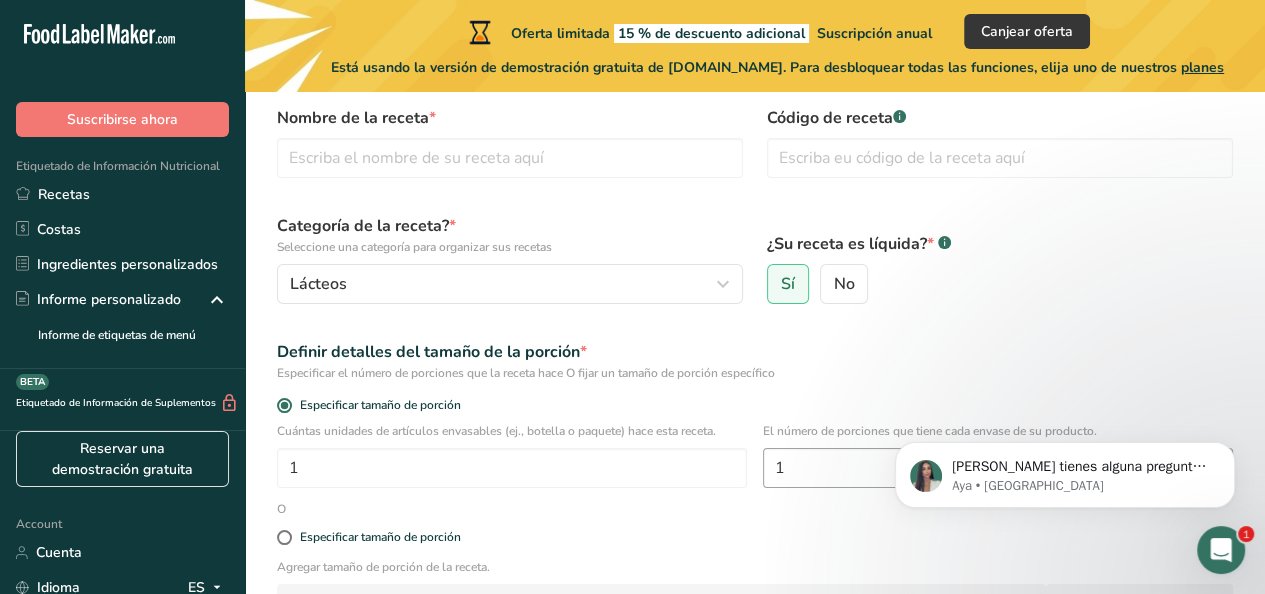 scroll, scrollTop: 0, scrollLeft: 0, axis: both 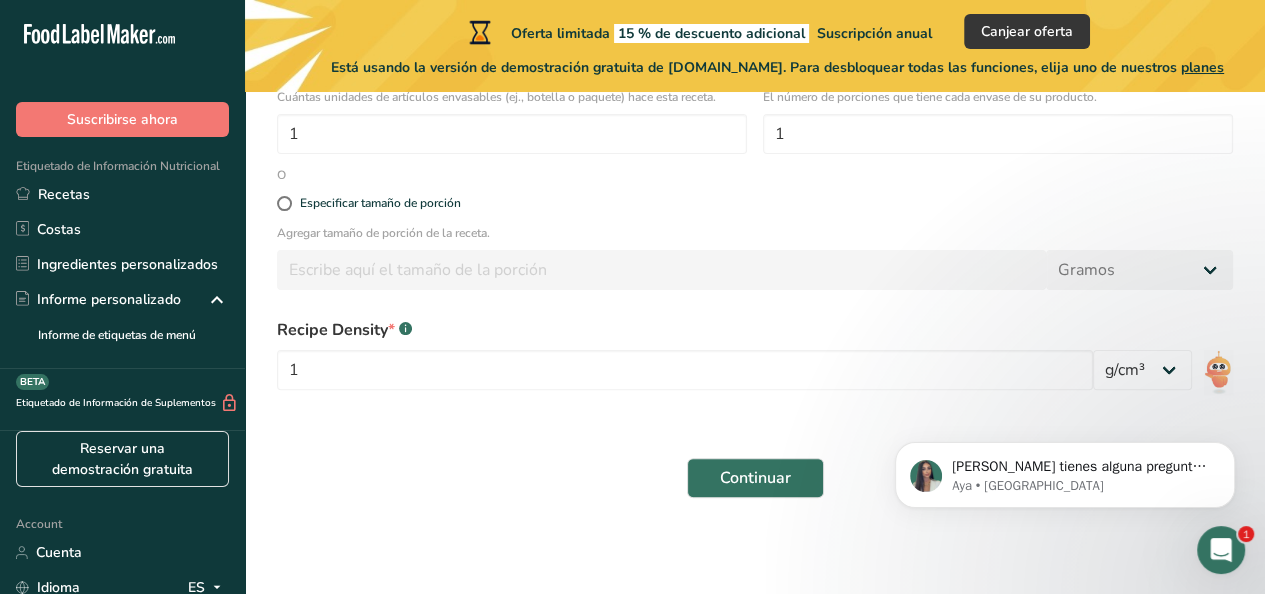 drag, startPoint x: 1279, startPoint y: 262, endPoint x: 310, endPoint y: 102, distance: 982.12067 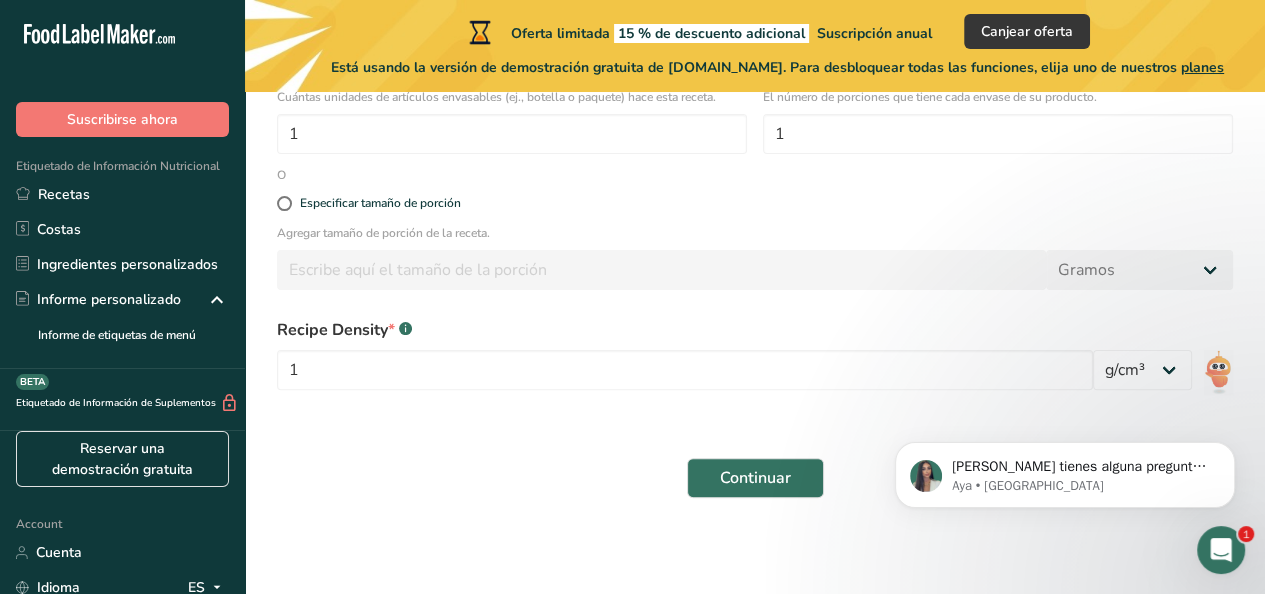 click on "[PERSON_NAME] tienes alguna pregunta no dudes en consultarnos. ¡Estamos aquí para ayudarte! 😊 Aya • [GEOGRAPHIC_DATA]" at bounding box center [1065, 383] 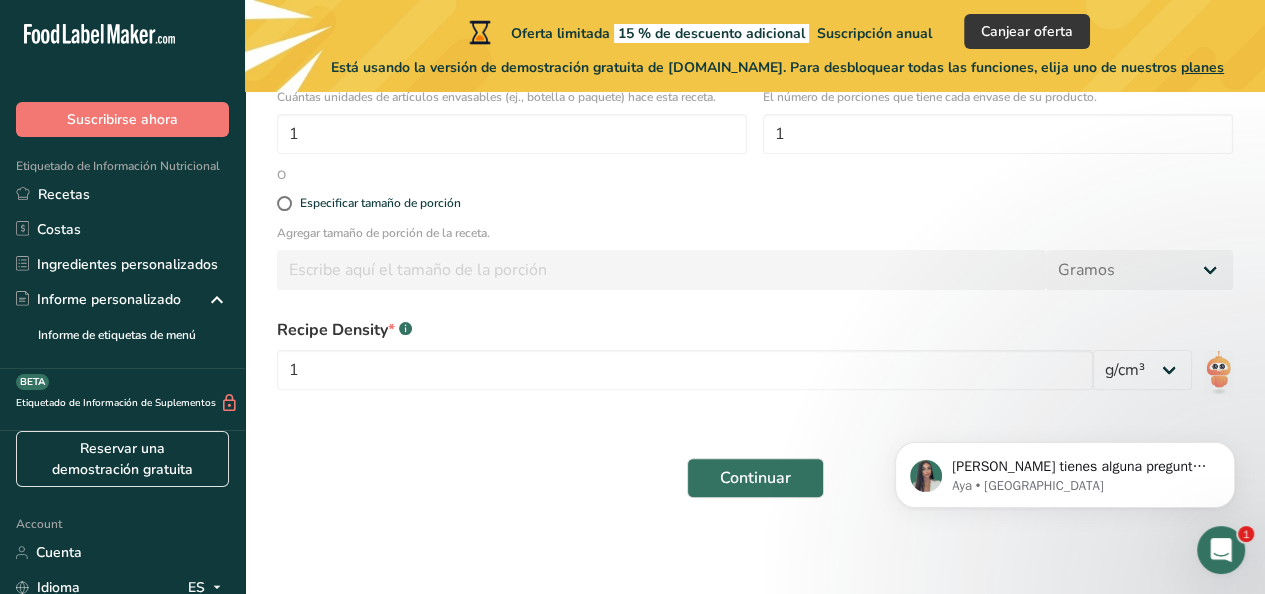 click on "[PERSON_NAME] tienes alguna pregunta no dudes en consultarnos. ¡Estamos aquí para ayudarte! 😊 Aya • [GEOGRAPHIC_DATA]" at bounding box center [1065, 383] 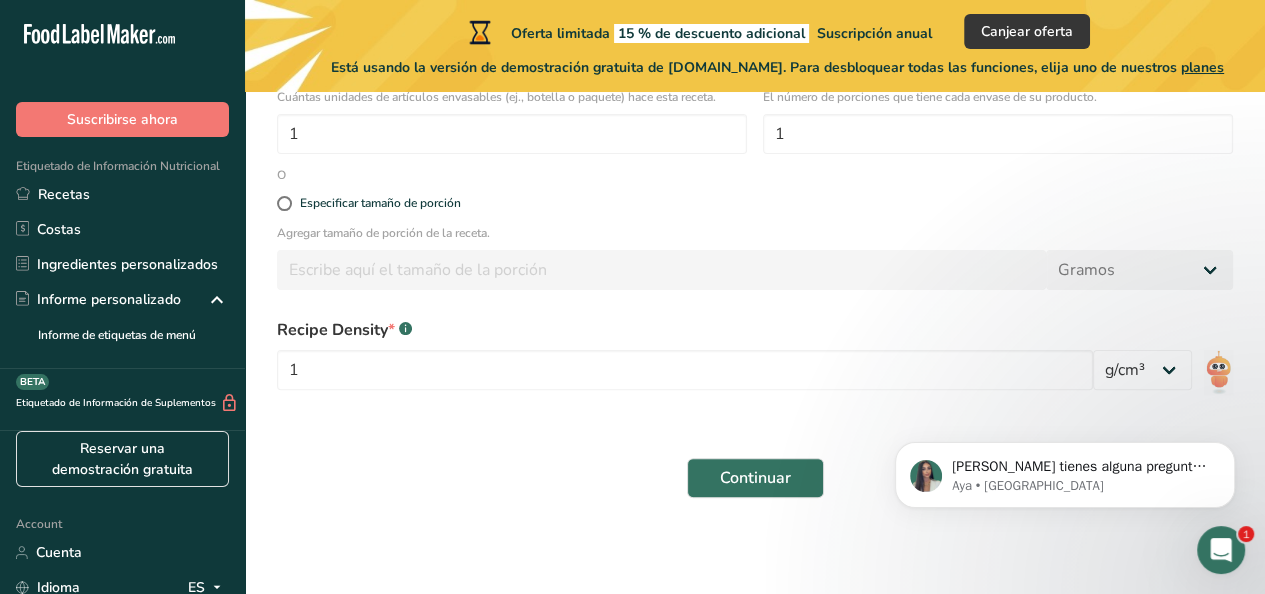 scroll, scrollTop: 0, scrollLeft: 0, axis: both 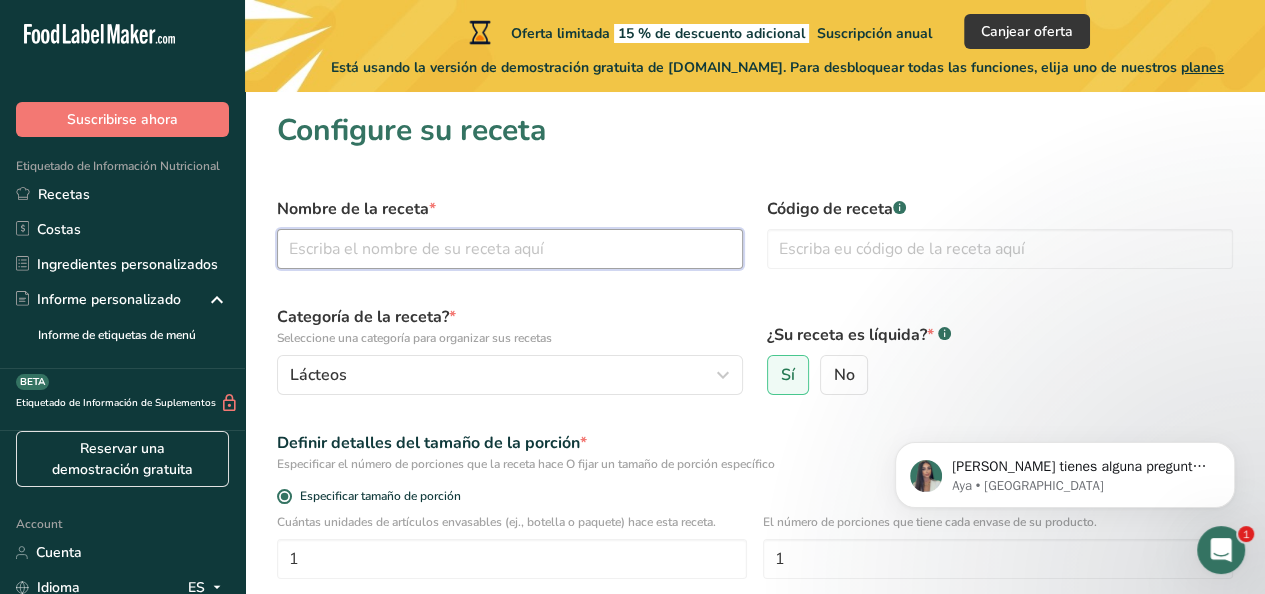 click at bounding box center [510, 249] 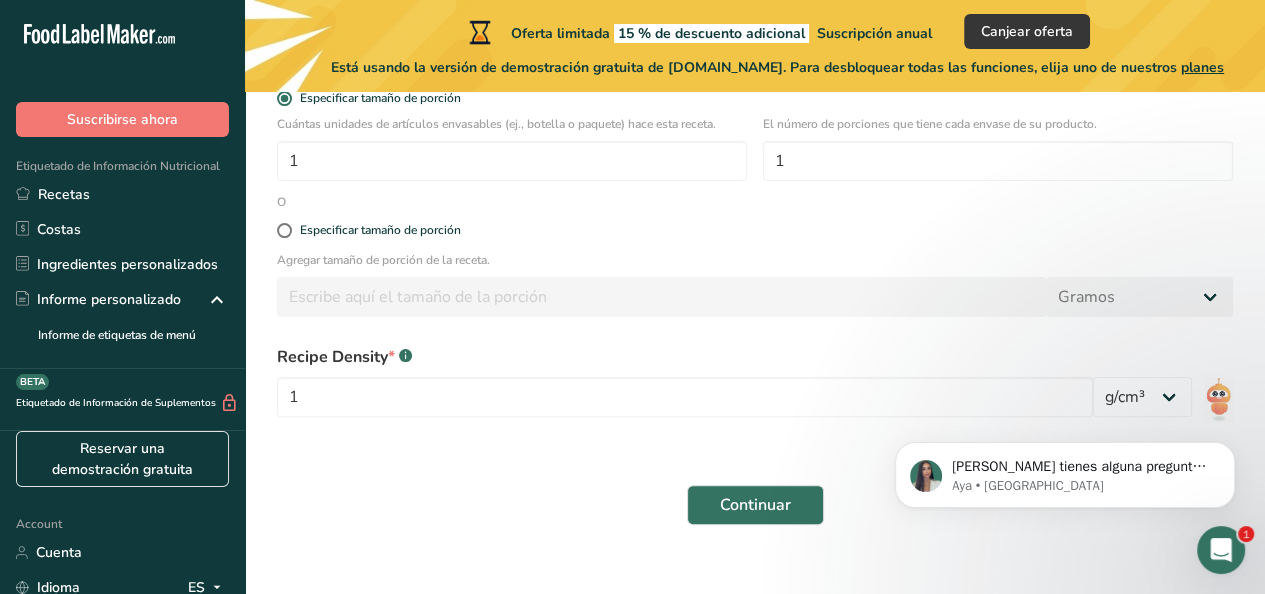 scroll, scrollTop: 426, scrollLeft: 0, axis: vertical 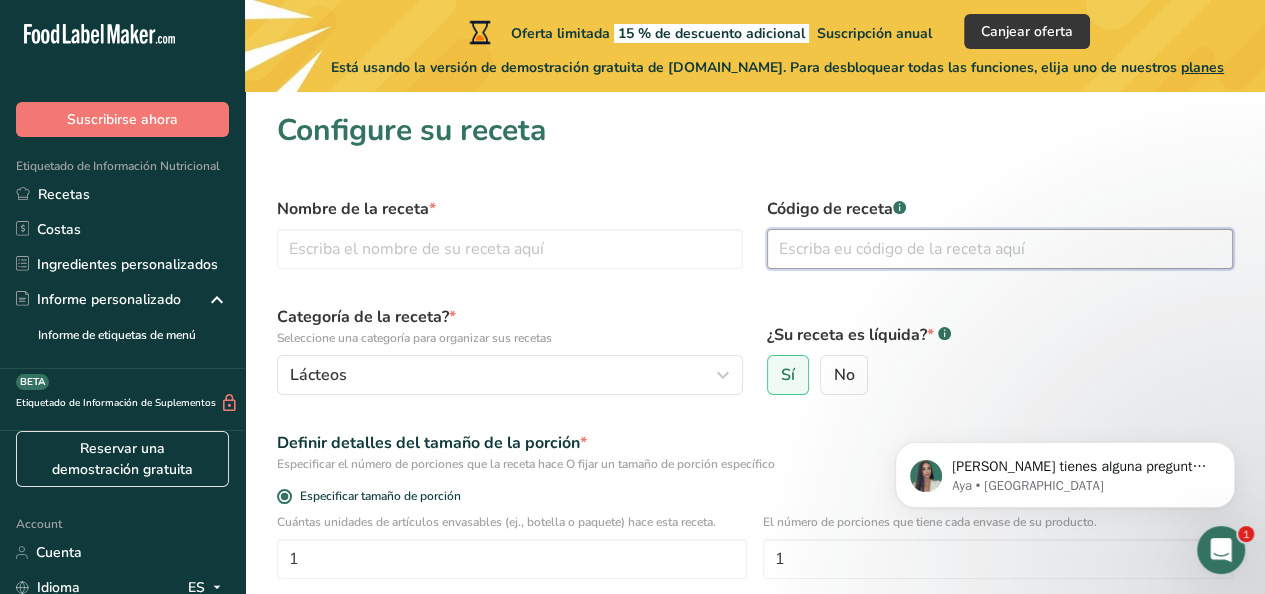 click at bounding box center [1000, 249] 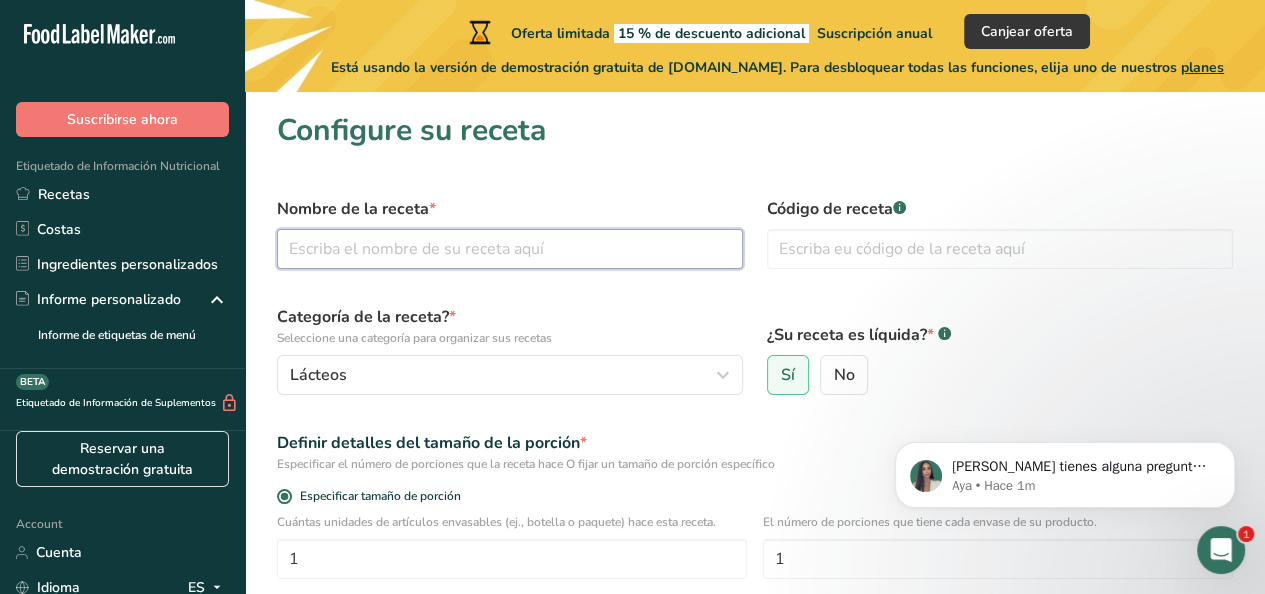 click at bounding box center [510, 249] 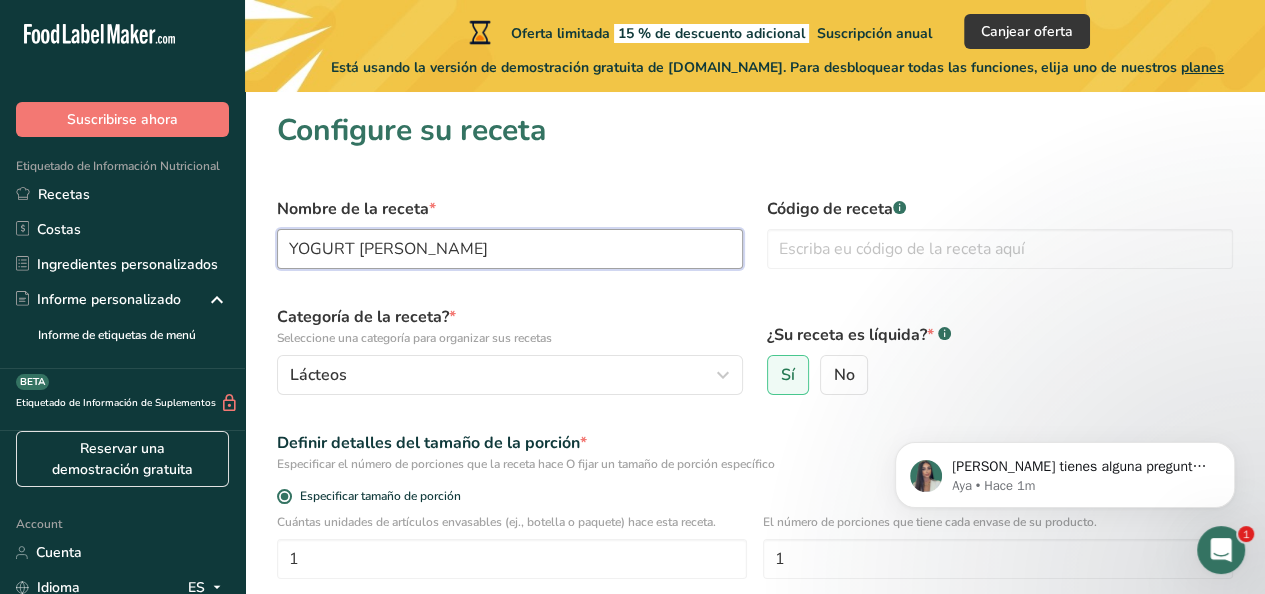 scroll, scrollTop: 426, scrollLeft: 0, axis: vertical 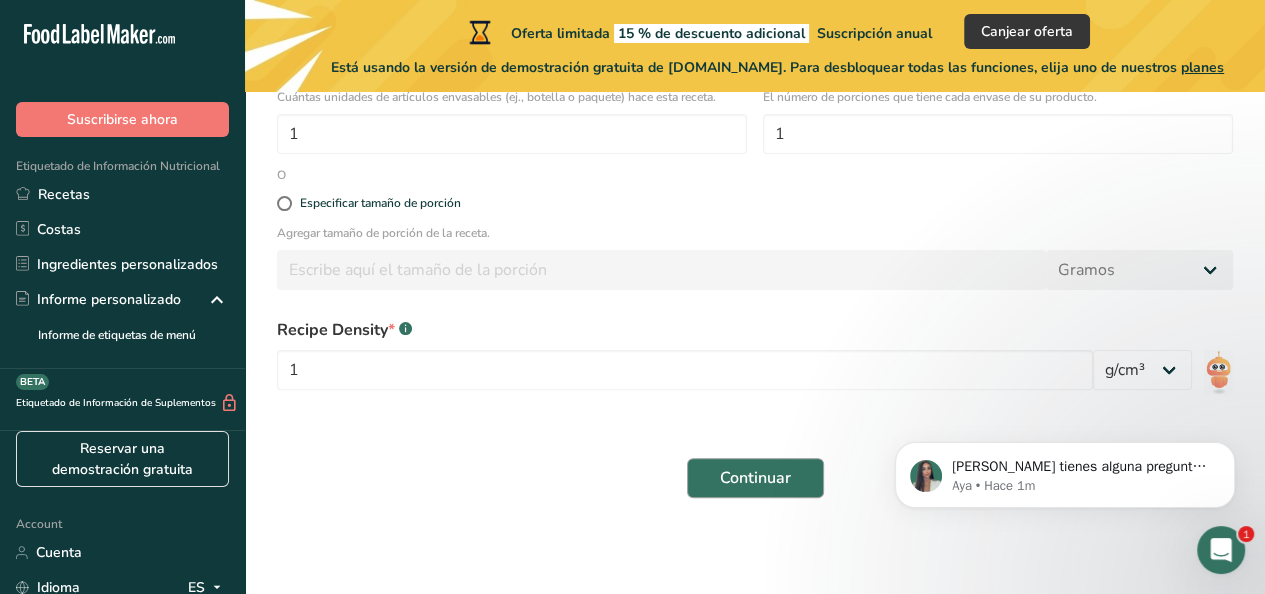 type on "YOGURT [PERSON_NAME]" 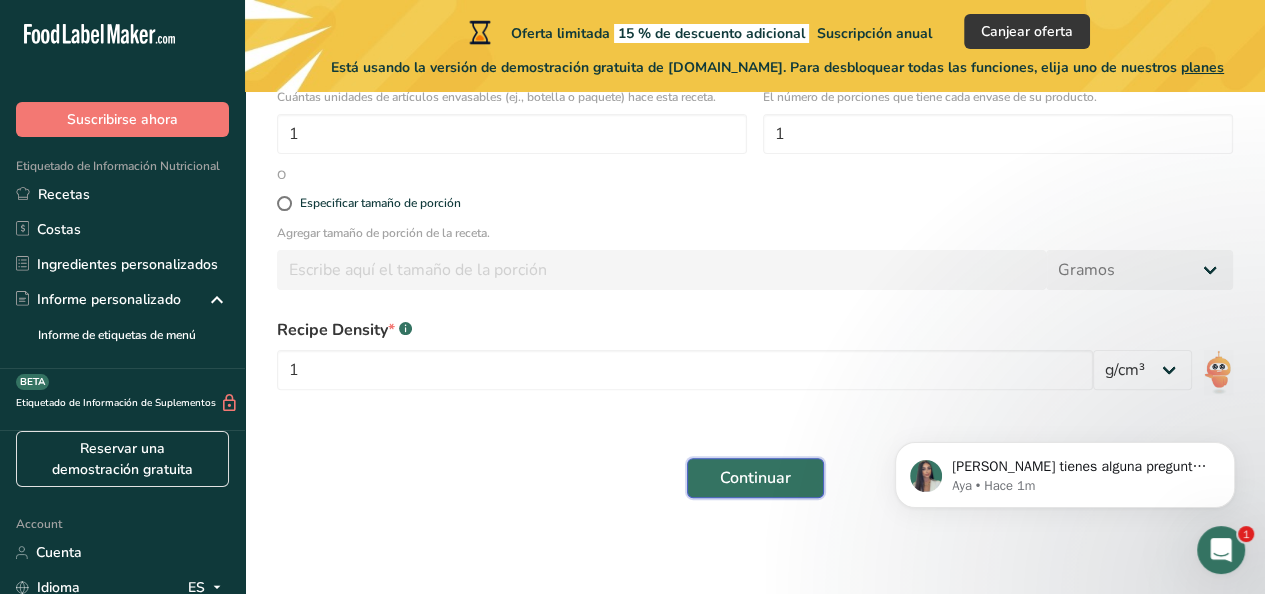 click on "Continuar" at bounding box center (755, 478) 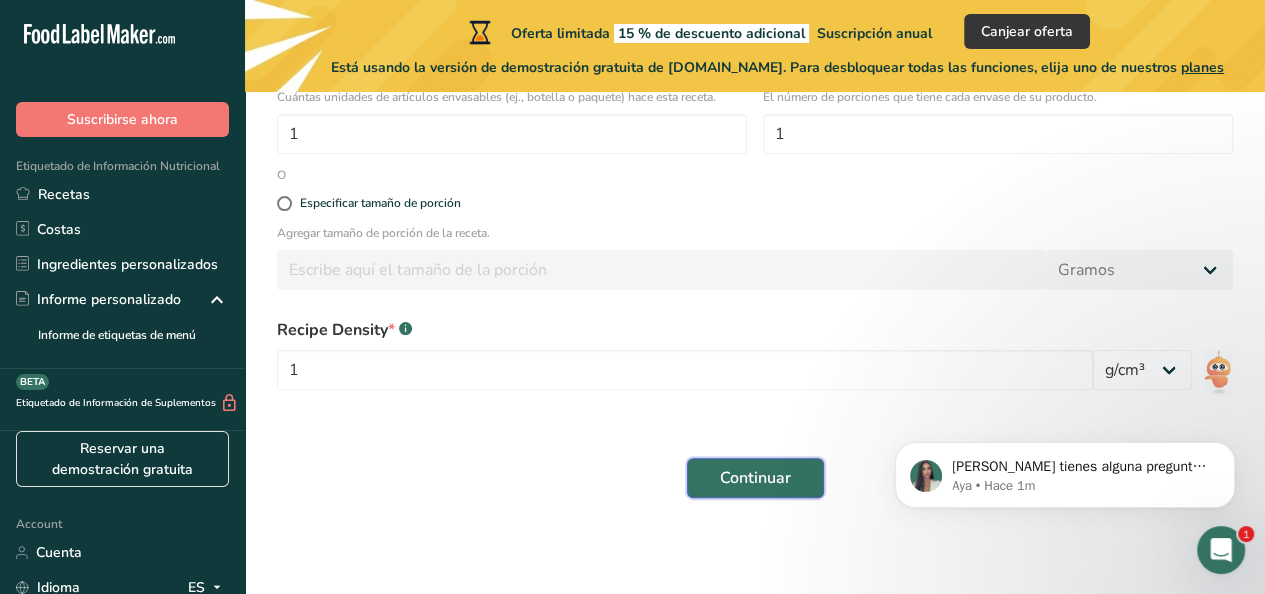 click on "Continuar" at bounding box center [755, 478] 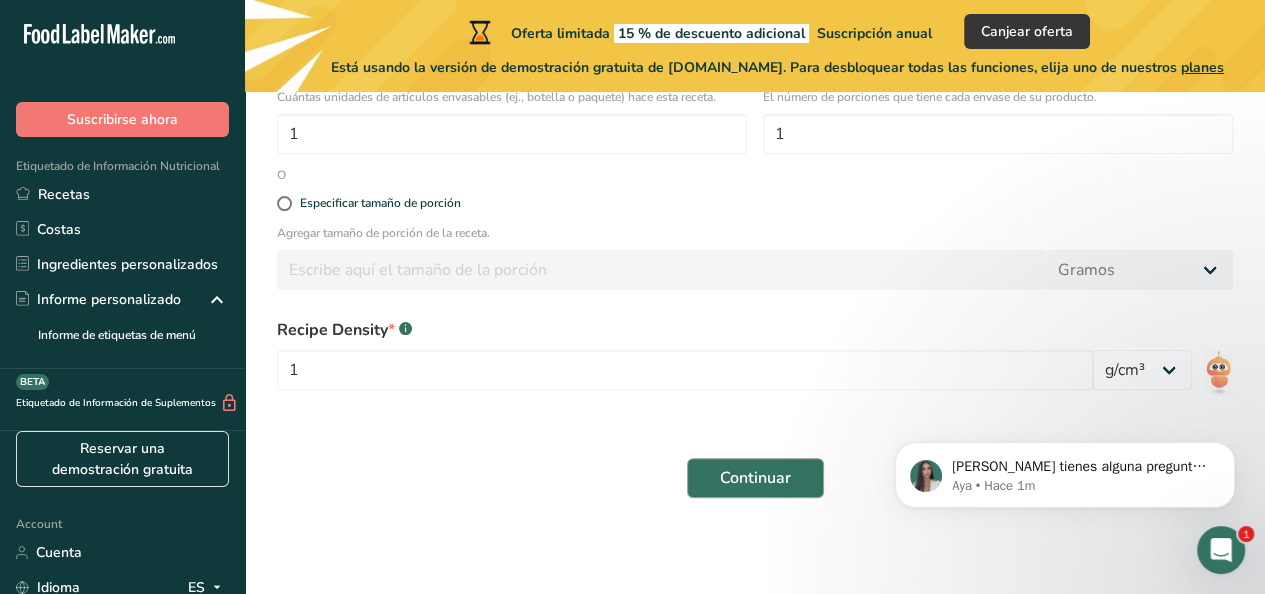 click on "Continuar" at bounding box center [755, 478] 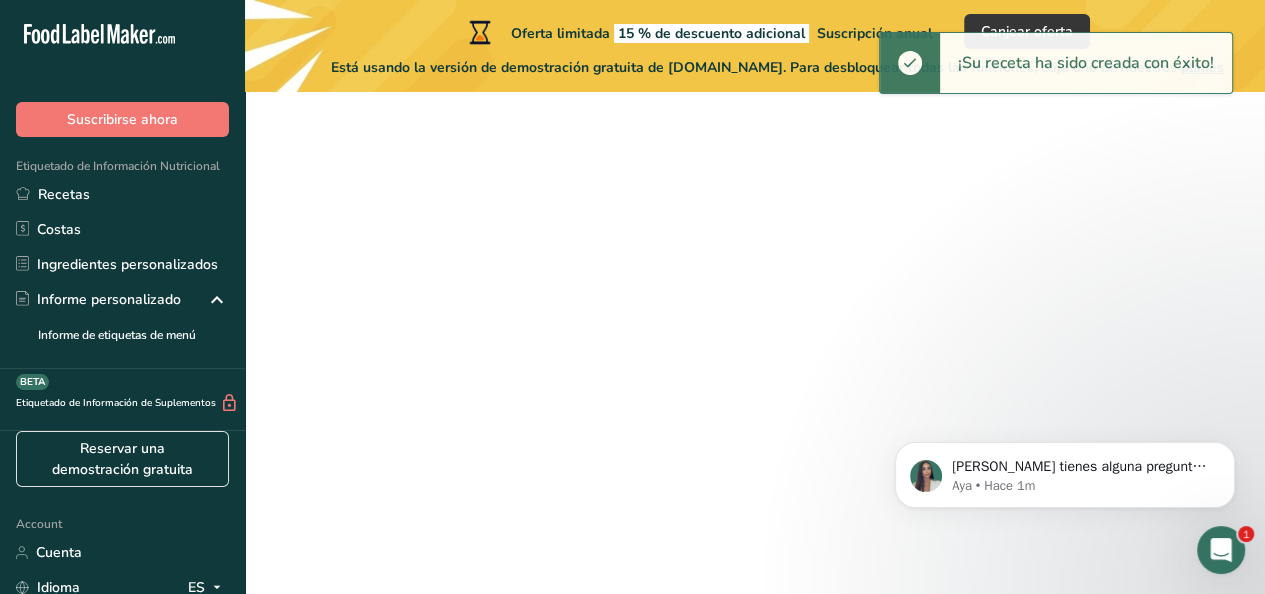 scroll, scrollTop: 0, scrollLeft: 0, axis: both 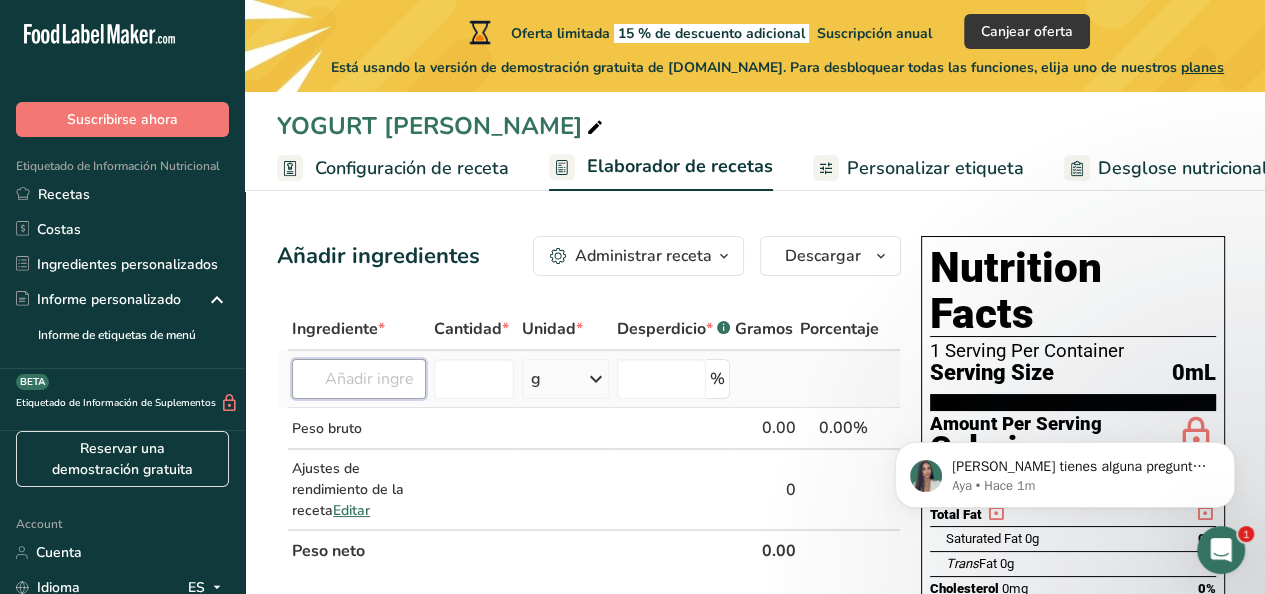 click at bounding box center (359, 379) 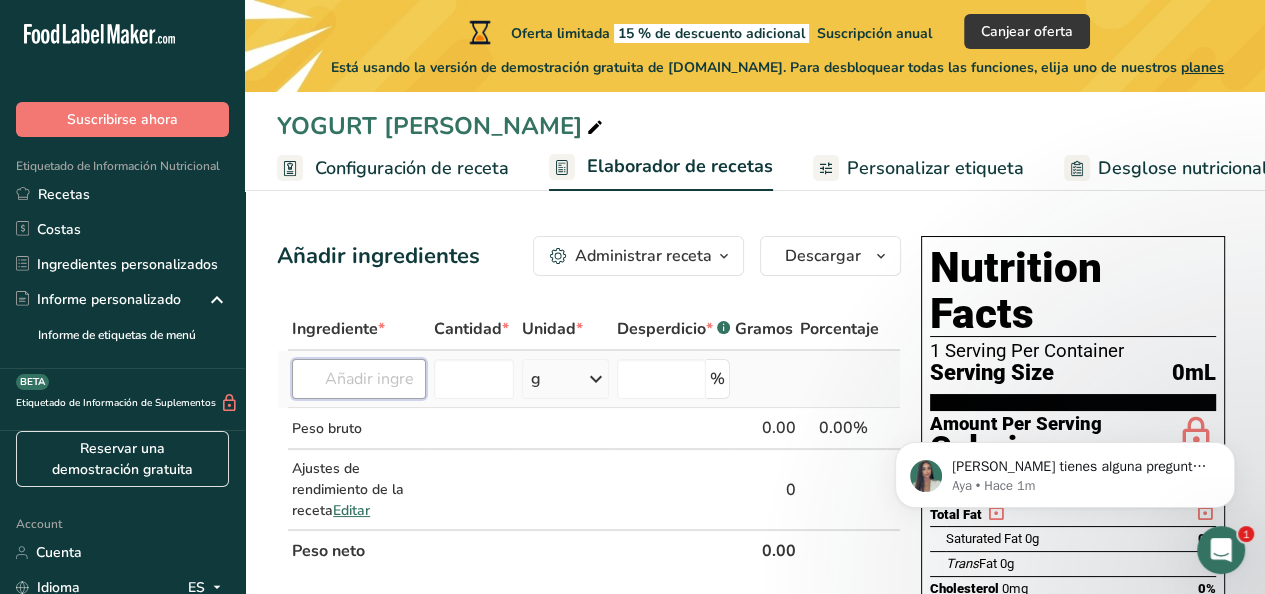 paste on "1 [PERSON_NAME] entera, 500 ml gramos de yogurt [PERSON_NAME] alpina,½ [PERSON_NAME],media taza de agua,1 bolsa [PERSON_NAME]." 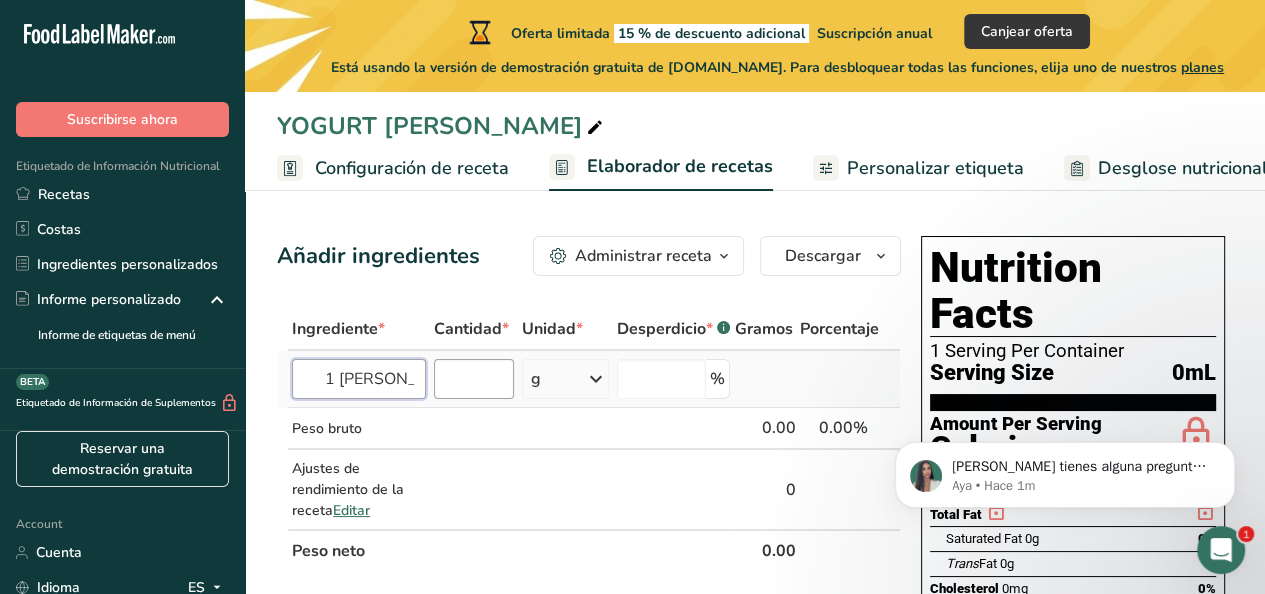 scroll, scrollTop: 0, scrollLeft: 723, axis: horizontal 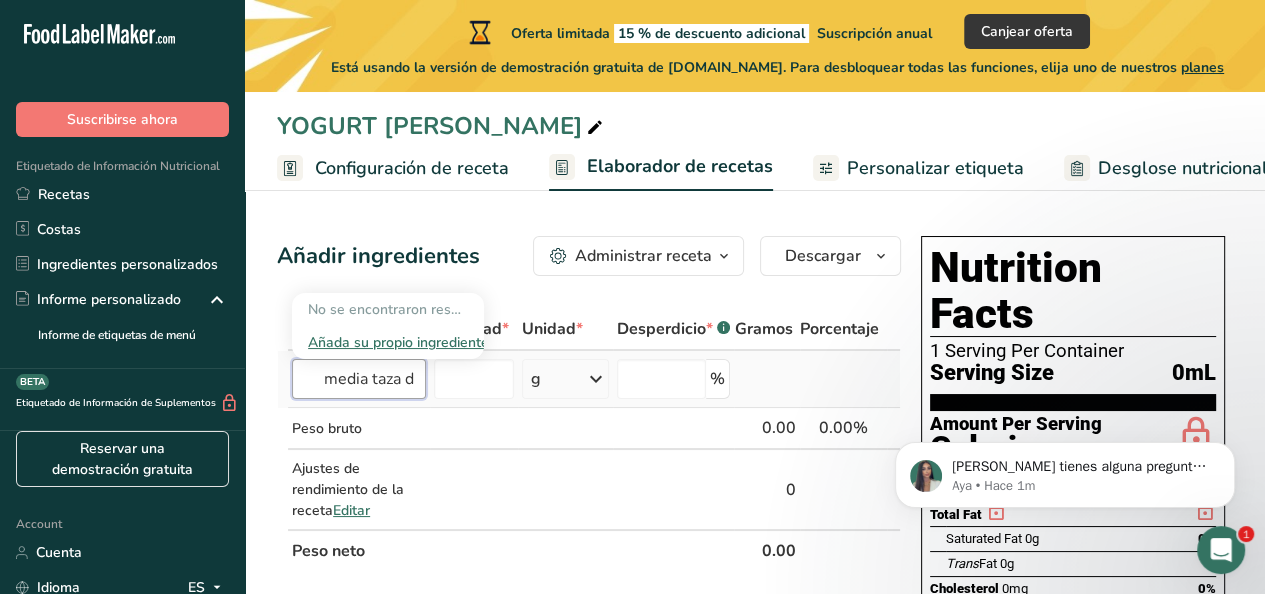click on "1 [PERSON_NAME] entera, 500 ml gramos de yogurt [PERSON_NAME] alpina,½ [PERSON_NAME],media taza de agua,1 bolsa [PERSON_NAME]." at bounding box center [359, 379] 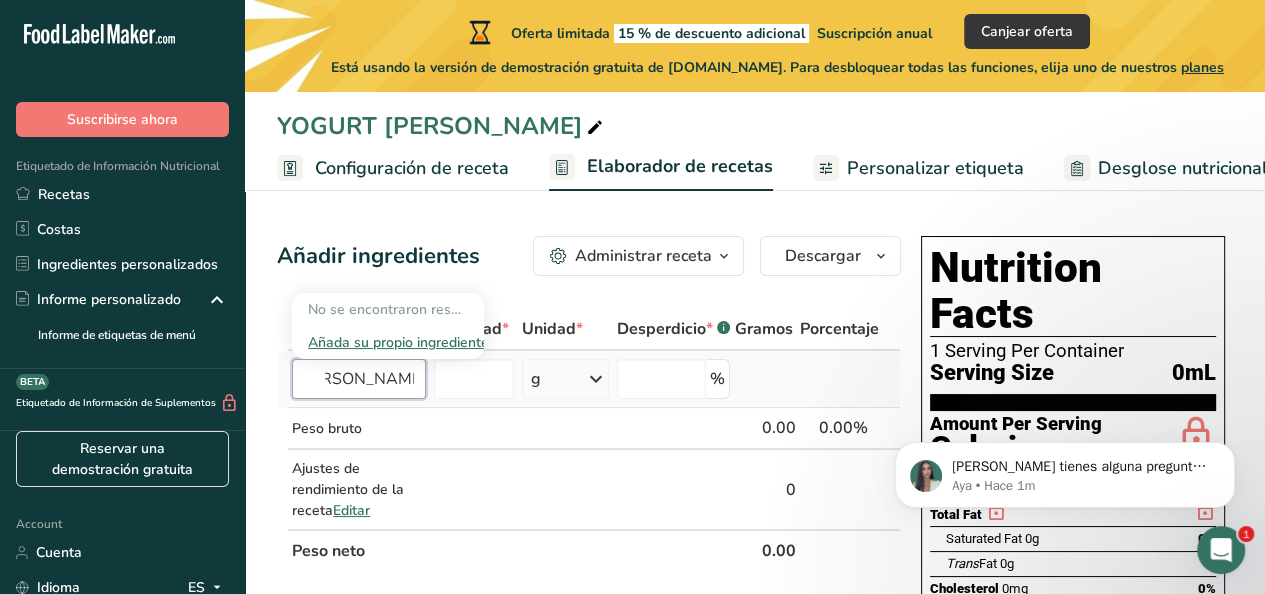 scroll, scrollTop: 0, scrollLeft: 723, axis: horizontal 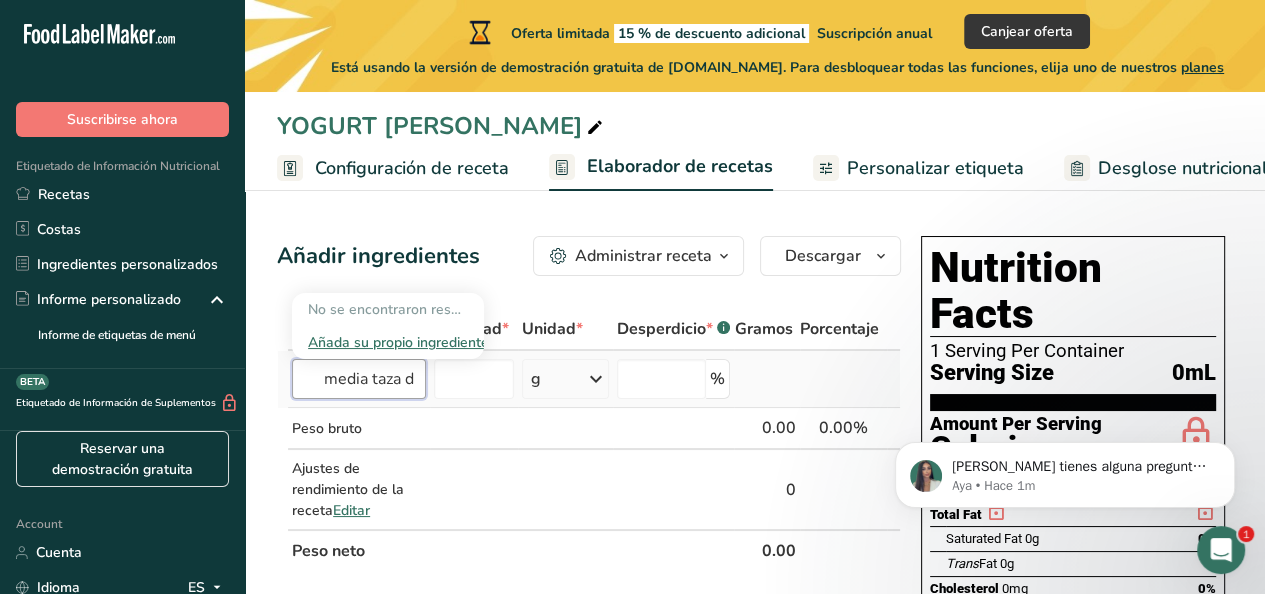 drag, startPoint x: 412, startPoint y: 379, endPoint x: 474, endPoint y: 398, distance: 64.84597 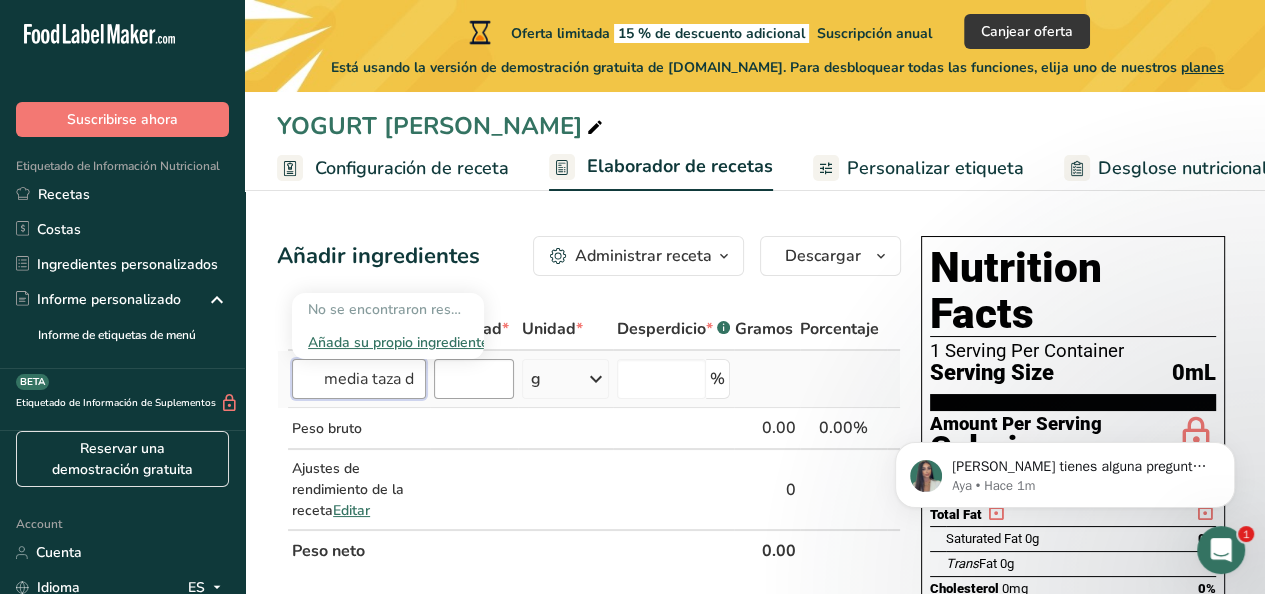 type on "1 [PERSON_NAME] entera, 500 ml gramos de yogurt [PERSON_NAME] alpina,½ [PERSON_NAME],media taza de agua,1 bolsa [PERSON_NAME]." 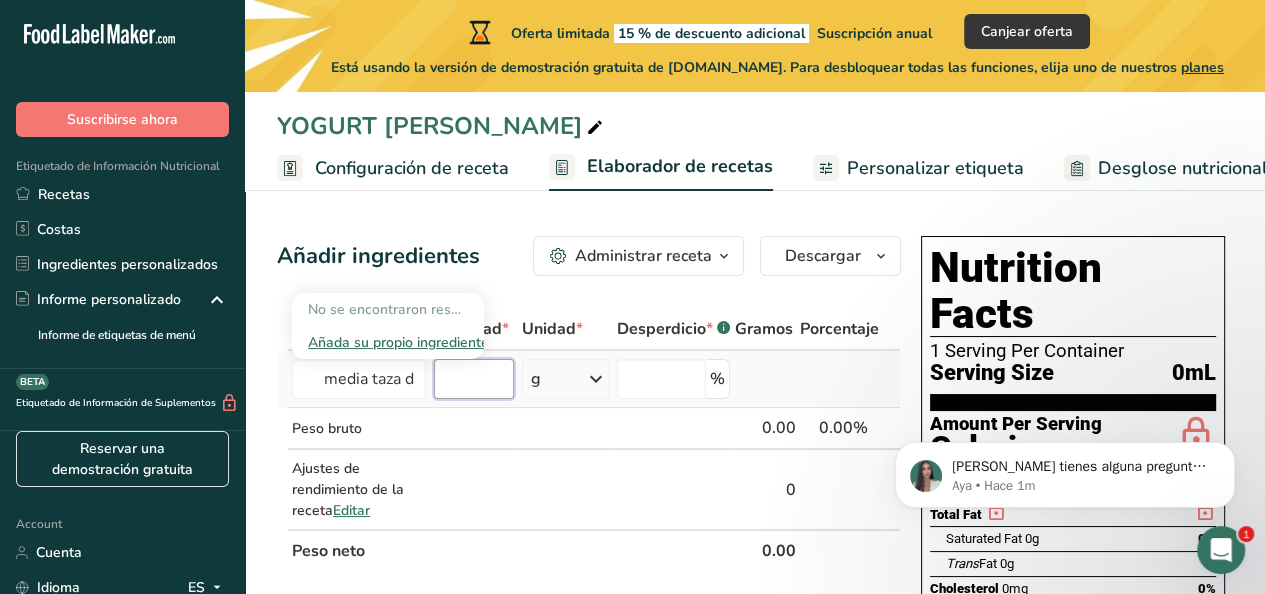 type 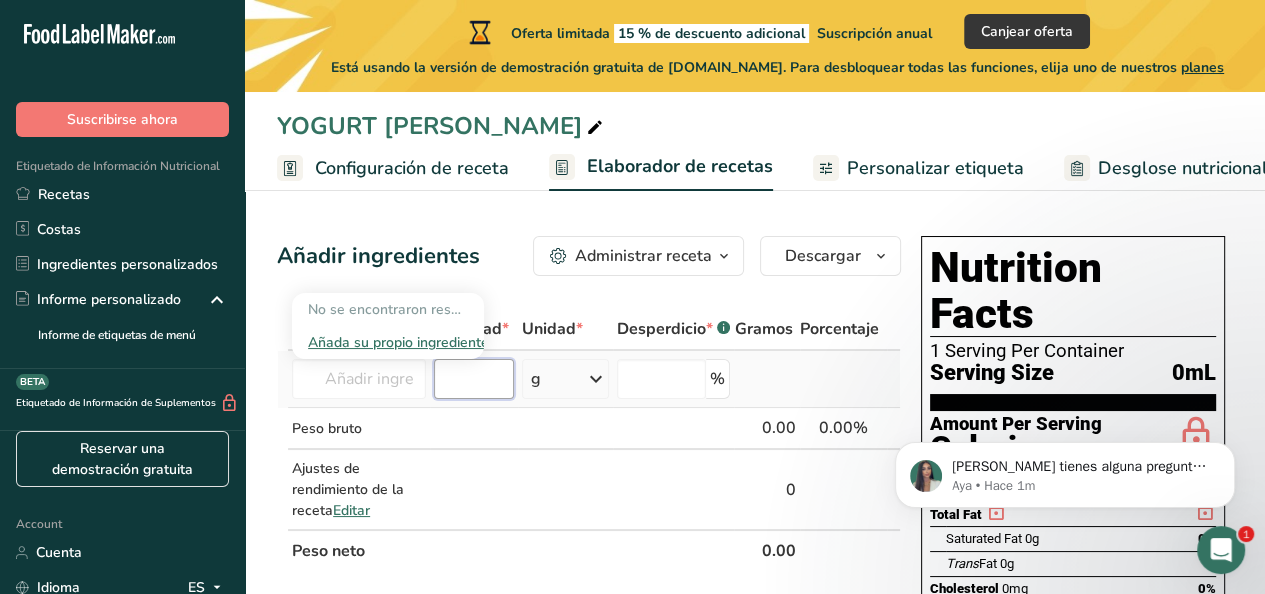 scroll, scrollTop: 0, scrollLeft: 0, axis: both 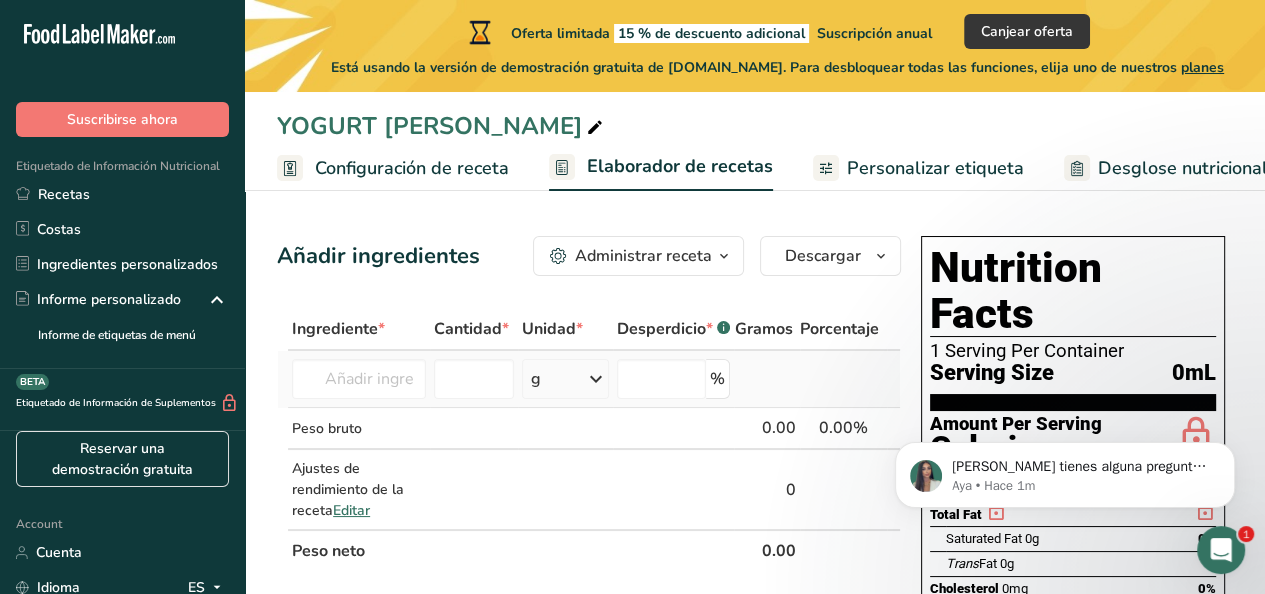 click on "g" at bounding box center [565, 379] 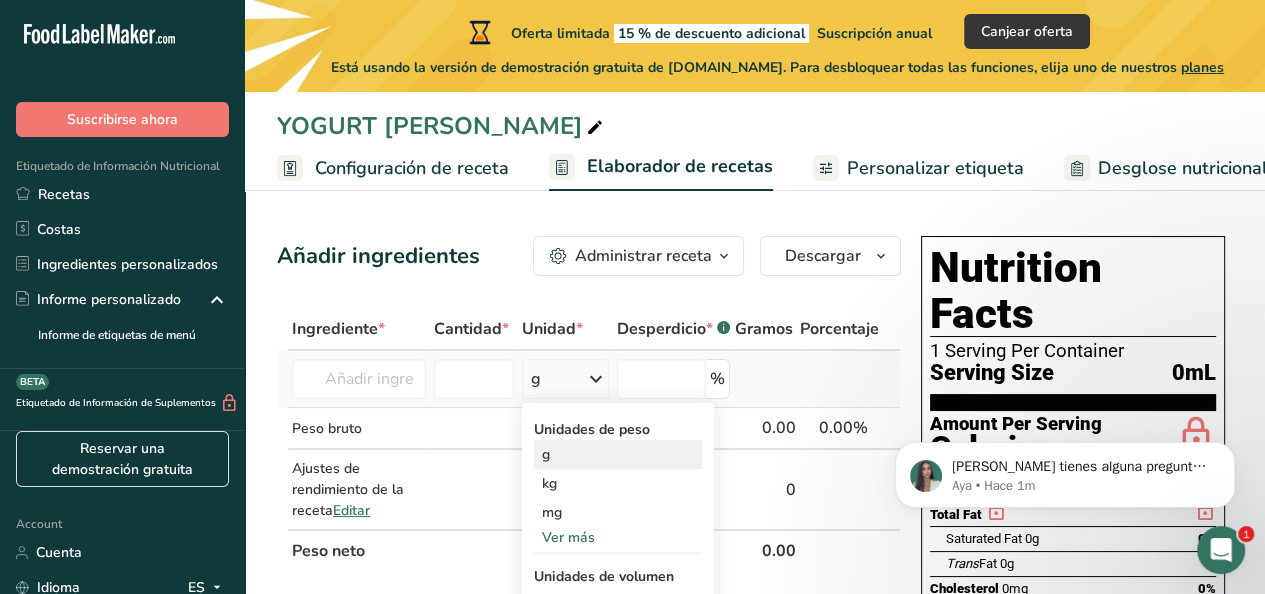 click on "g" at bounding box center [618, 454] 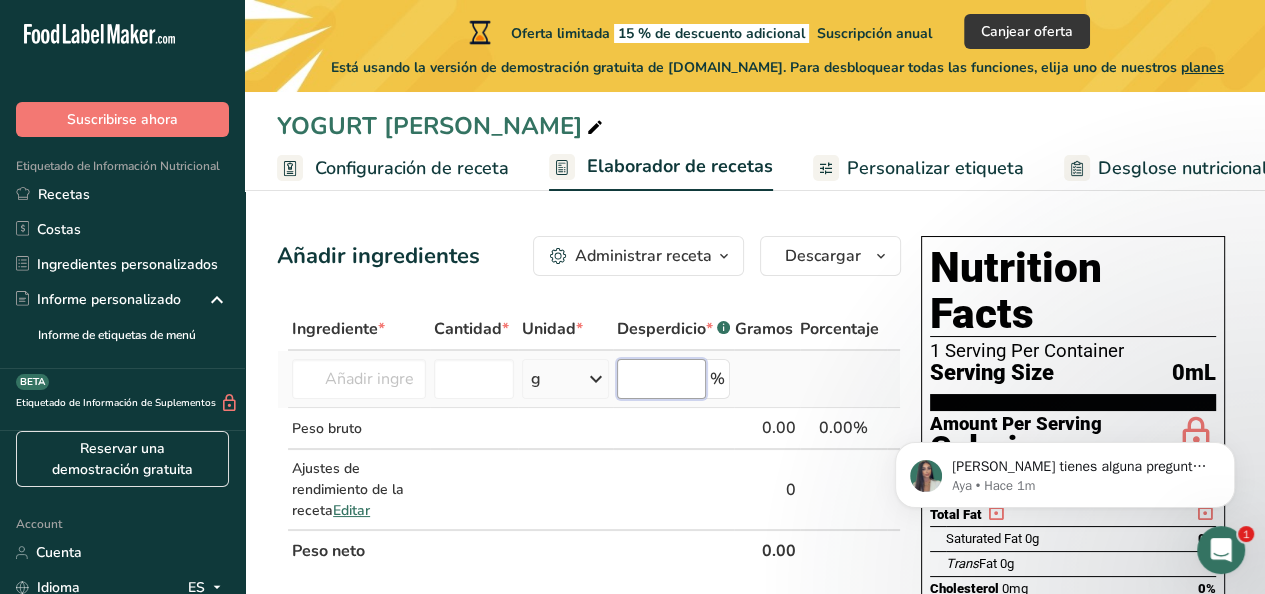 click at bounding box center [661, 379] 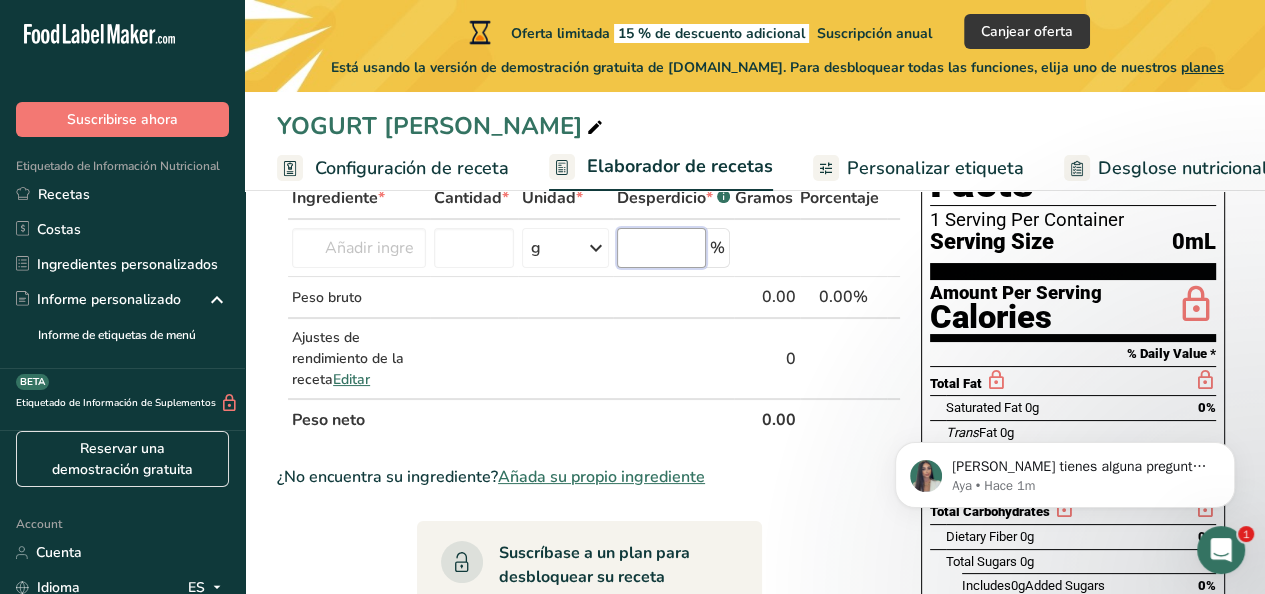 scroll, scrollTop: 129, scrollLeft: 0, axis: vertical 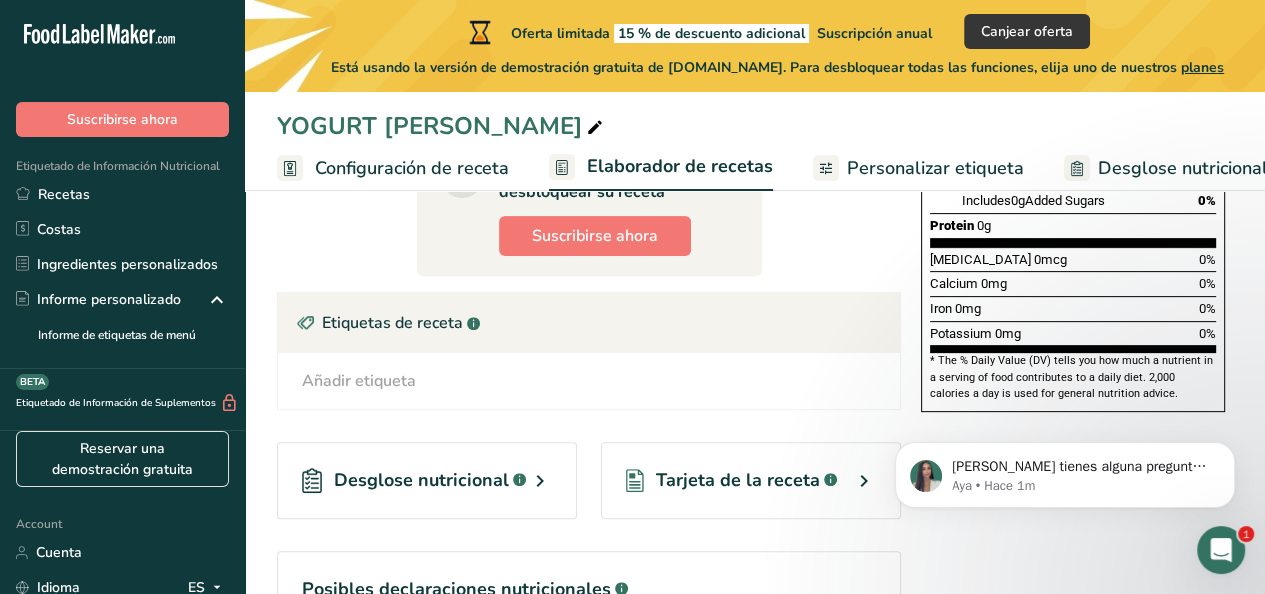 drag, startPoint x: 1279, startPoint y: 237, endPoint x: 357, endPoint y: 3, distance: 951.2308 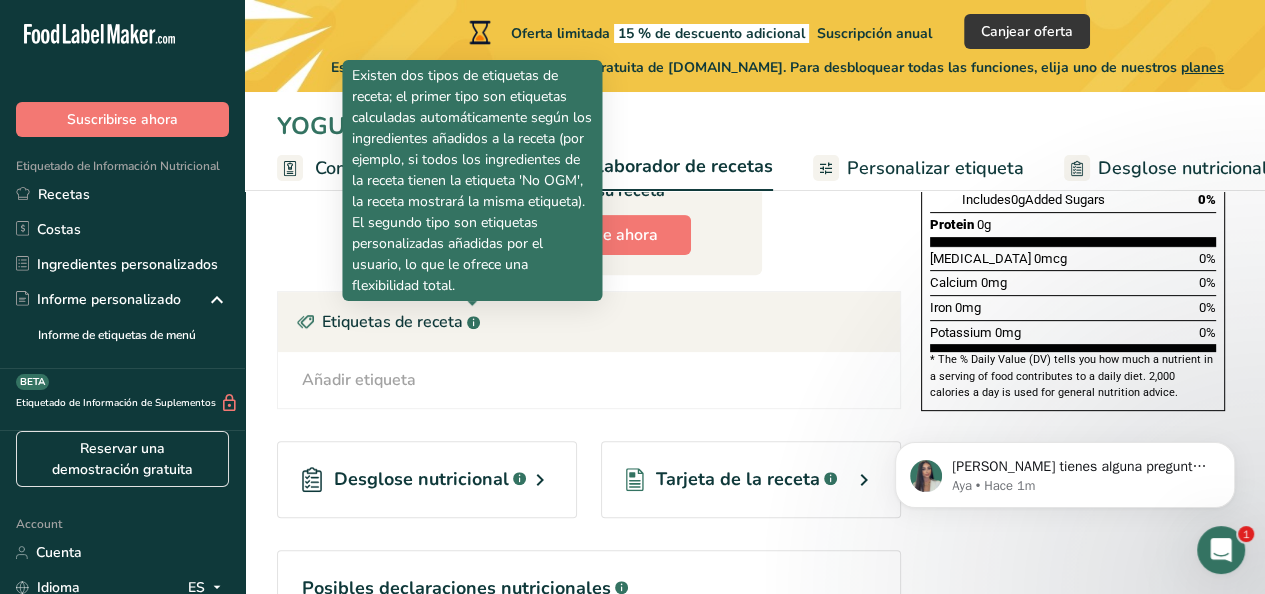 click 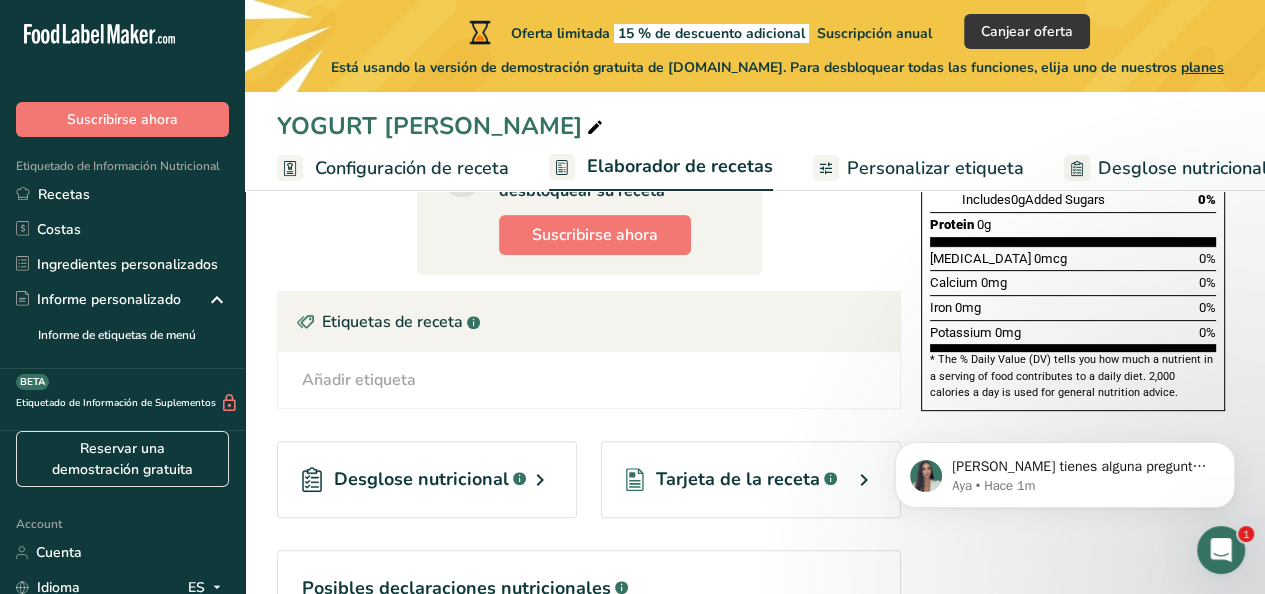 click on "Etiquetas de receta
.a-a{fill:#347362;}.b-a{fill:#fff;}" at bounding box center [589, 322] 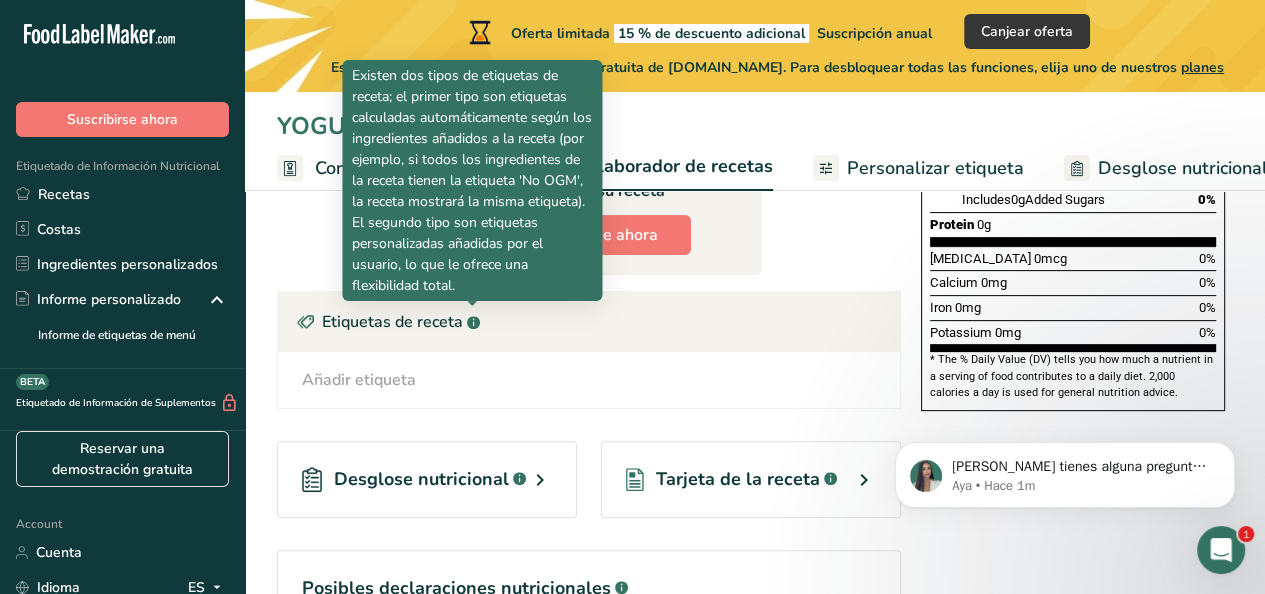 click on ".a-a{fill:#347362;}.b-a{fill:#fff;}" 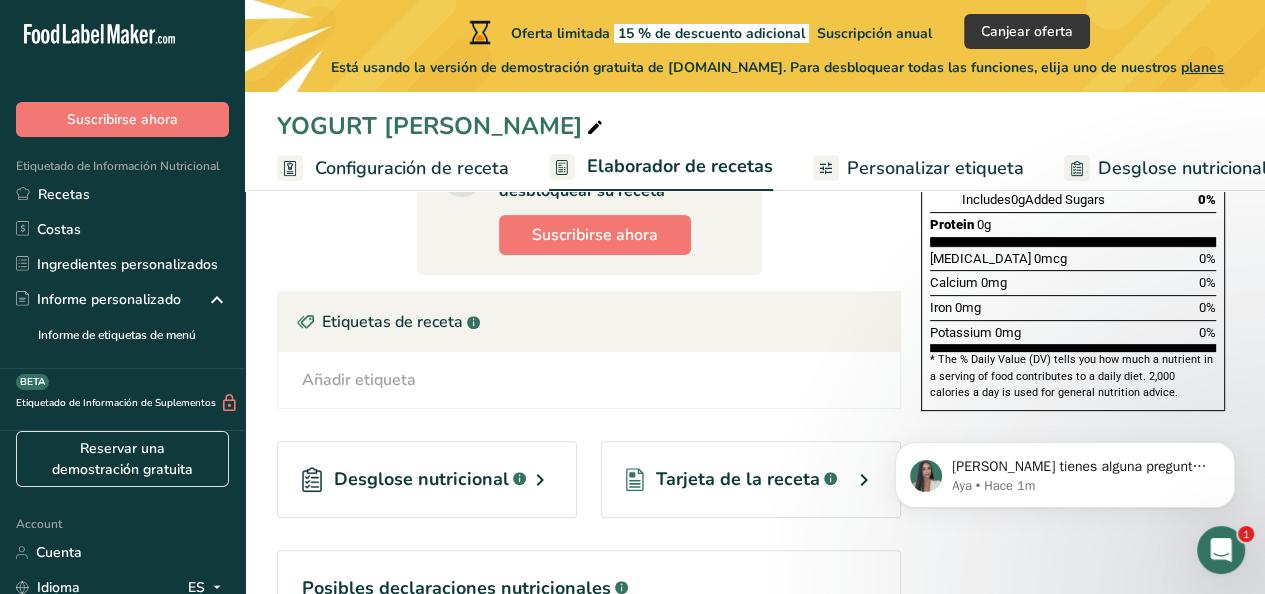 click on ".a-a{fill:#347362;}.b-a{fill:#fff;}" 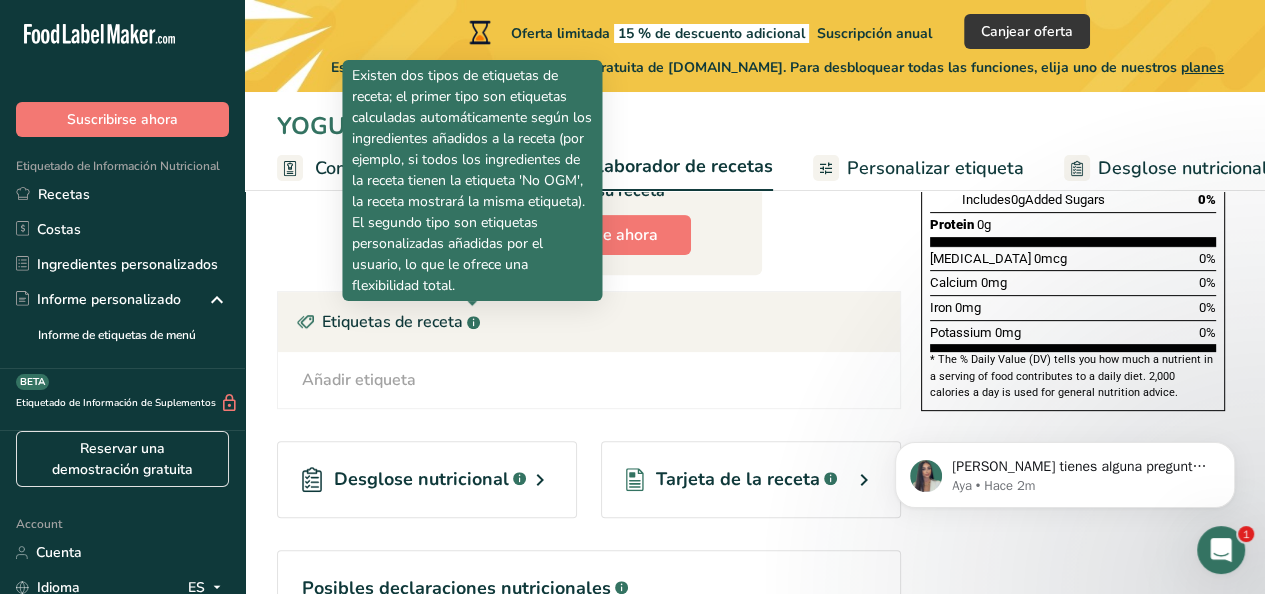 click on ".a-a{fill:#347362;}.b-a{fill:#fff;}" 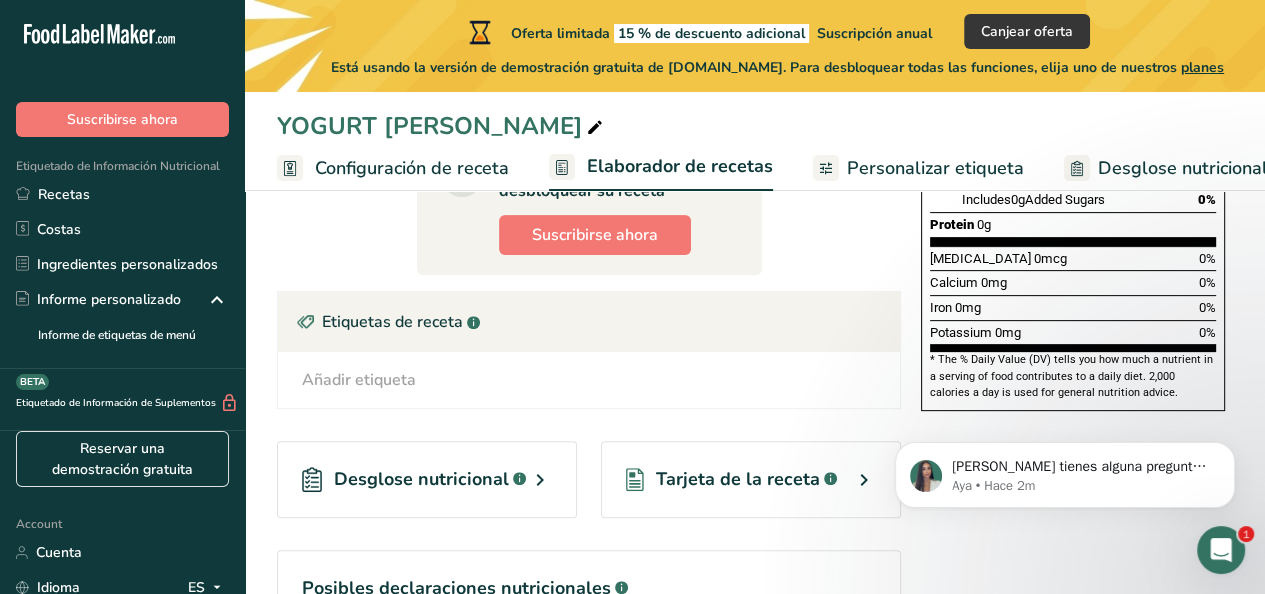 click on "Añadir etiqueta
Etiquetas estándar Etiquetas personalizadas
Fuente de antioxidantes
Efecto prebiótico
Fuente de omega 3
Proteína de origen vegetal
Libre de lácteos
Libre de gluten
[GEOGRAPHIC_DATA]
Vegetariano
Libre [PERSON_NAME]
Fuente de grasas saludables
Fuente de vitaminas B
Orgánico
Certificado orgánico
No GMO
Kosher pareve
Kosher lácteo
Halal
Sin aditivos sintéticos
Etiqueta limpia" at bounding box center (589, 380) 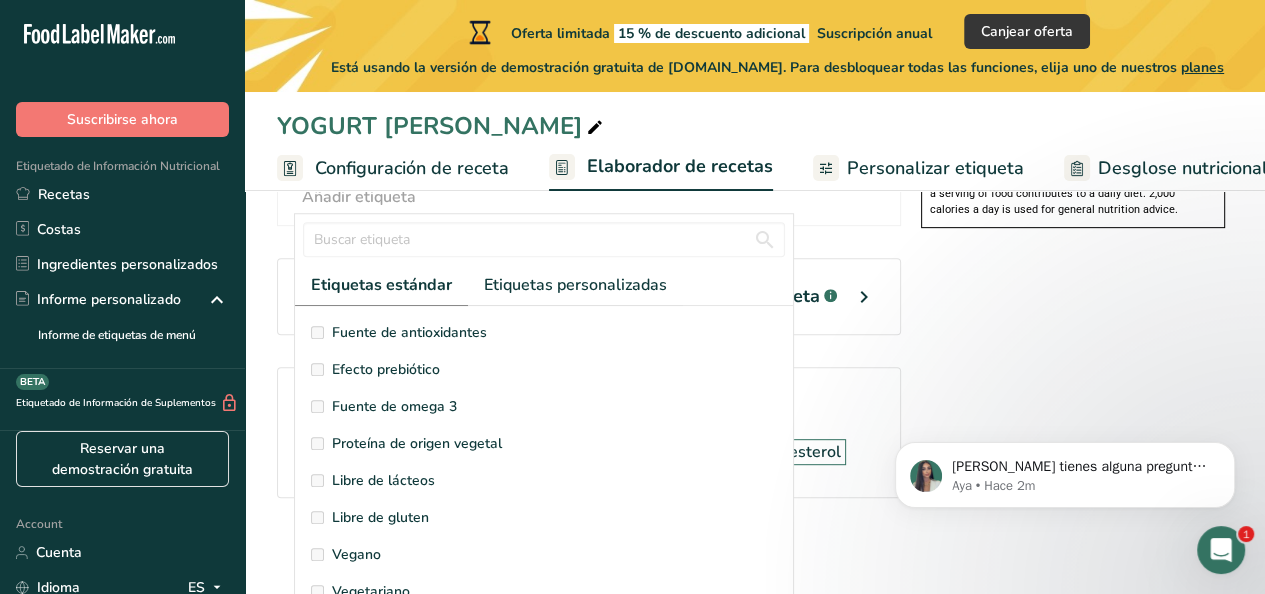scroll, scrollTop: 724, scrollLeft: 0, axis: vertical 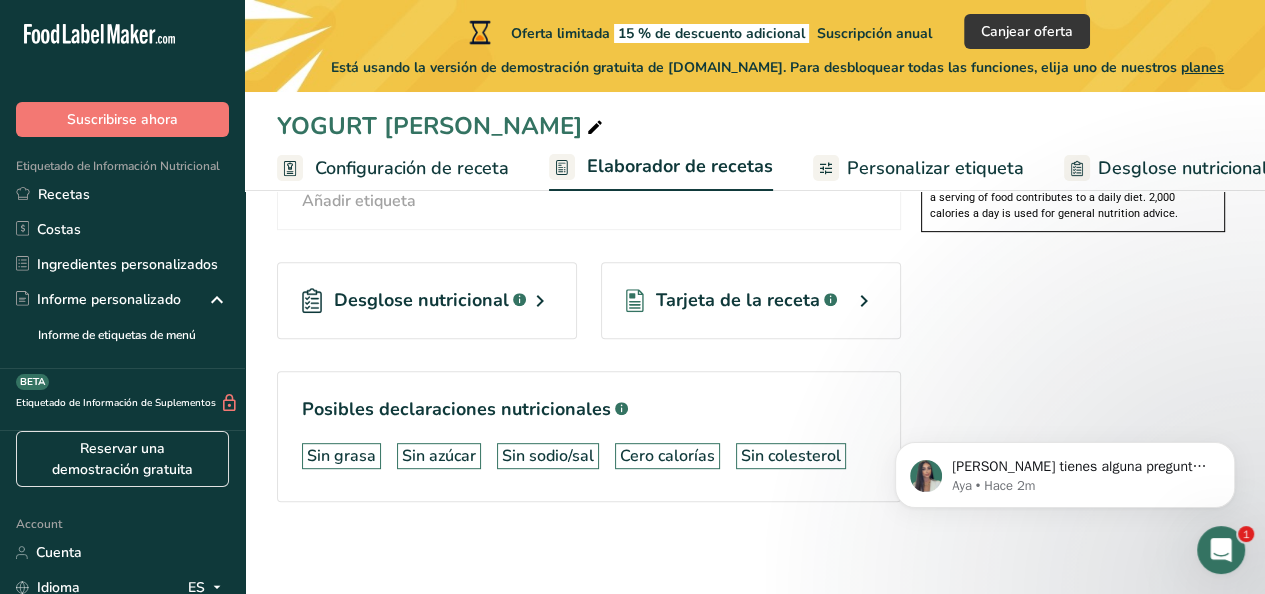 click on "Tarjeta de la receta
.a-a{fill:#347362;}.b-a{fill:#fff;}" at bounding box center [751, 300] 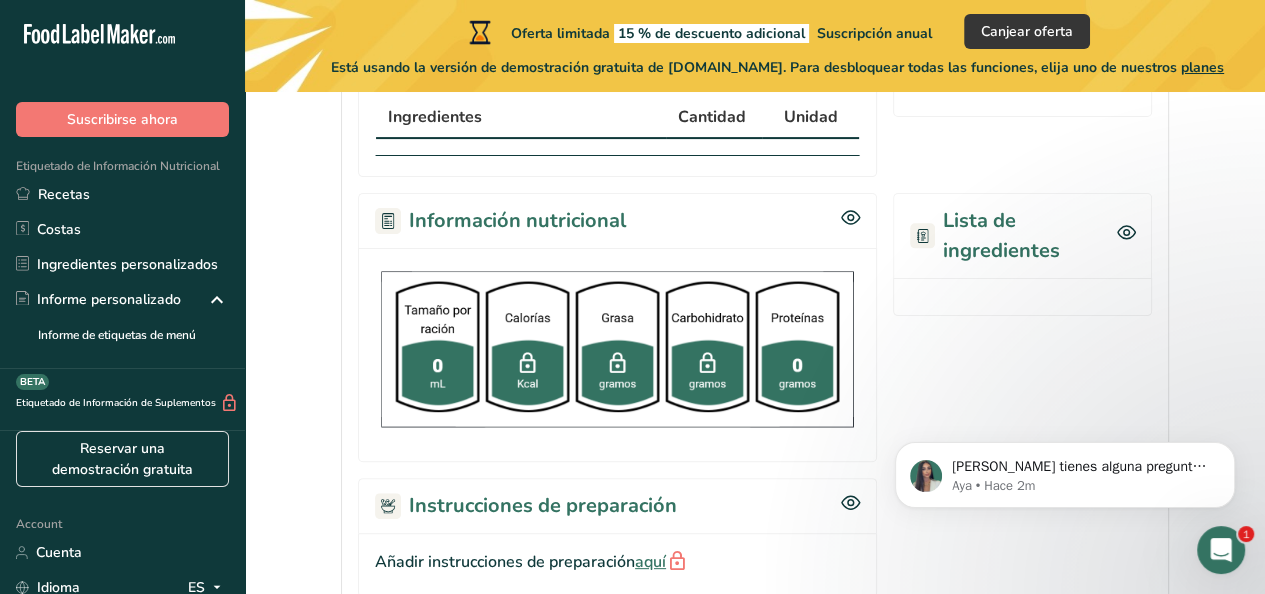 scroll, scrollTop: 437, scrollLeft: 0, axis: vertical 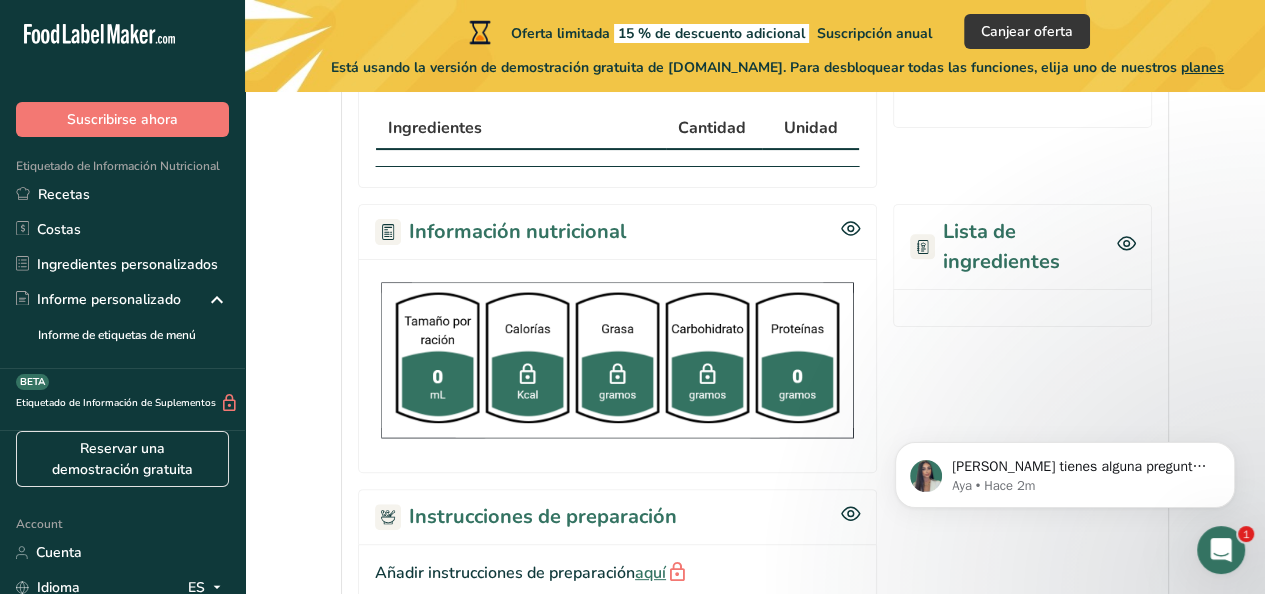 click on "Lista de ingredientes" at bounding box center [1022, 247] 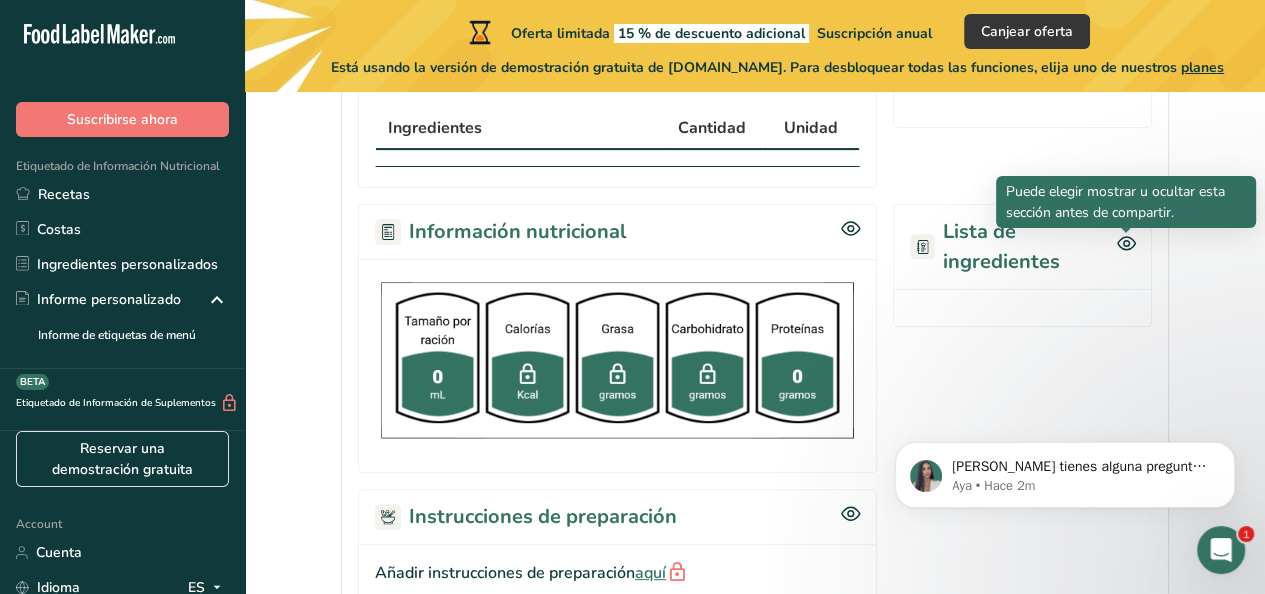 click 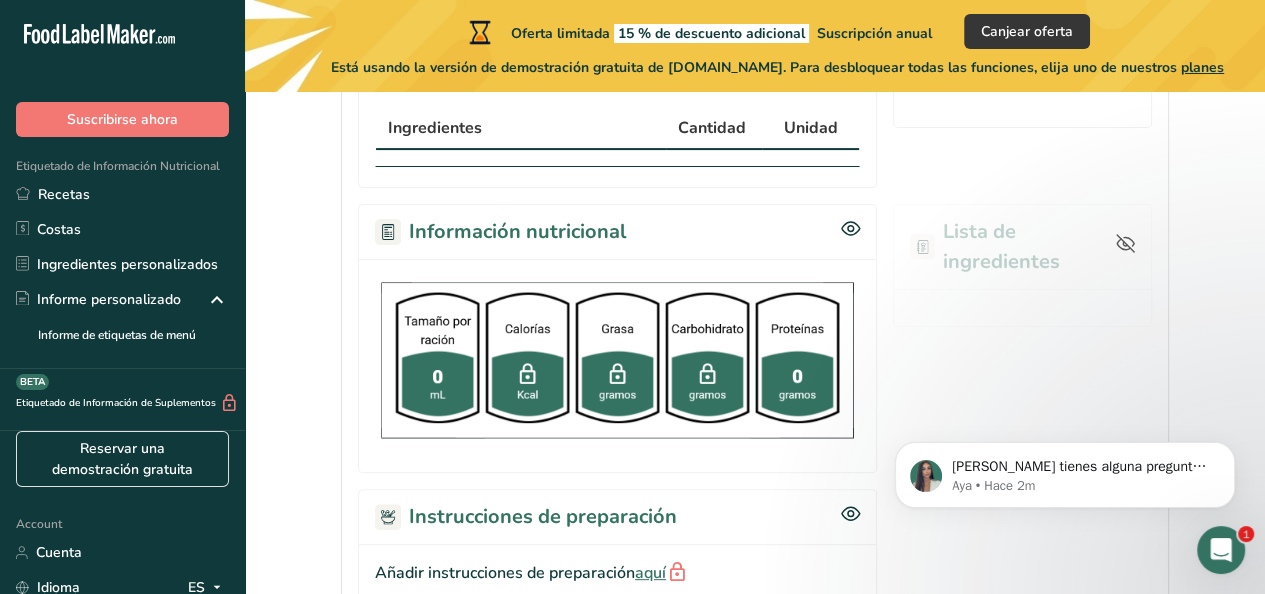 click 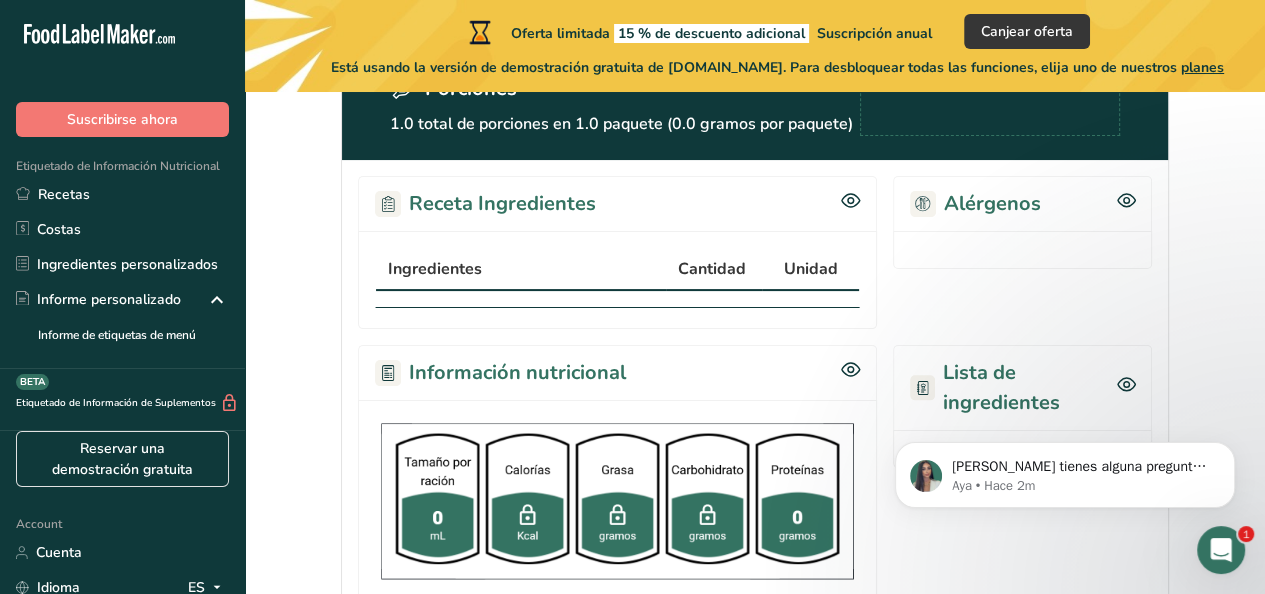 scroll, scrollTop: 209, scrollLeft: 0, axis: vertical 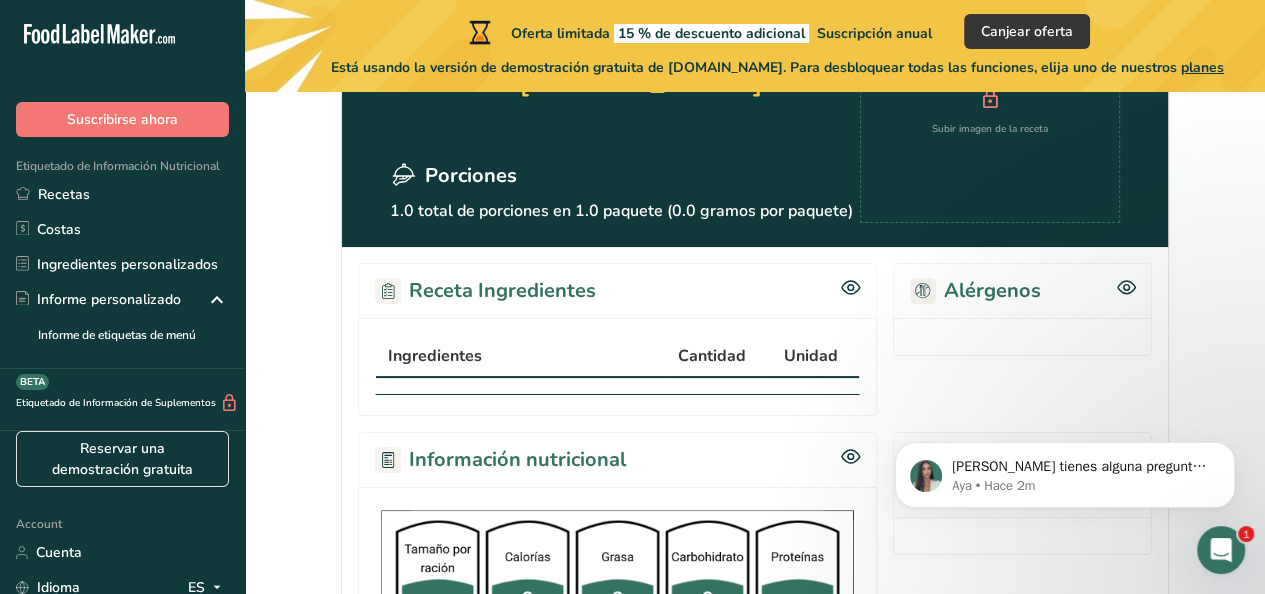 click on "Tarjeta de la receta
Imprimir
[GEOGRAPHIC_DATA]
Código QR
Novedad
YOGURT [PERSON_NAME]
Porciones
1.0
total de porciones en
1.0 paquete
(0.0 gramos por paquete)
Subir imagen de la receta
Receta Ingredientes
Ingredientes   Cantidad   Unidad
Alérgenos
Información nutricional
Tamaño por ración
0
mL
Calorías
Kcal
[GEOGRAPHIC_DATA]
[GEOGRAPHIC_DATA]
Carbohidrato
[GEOGRAPHIC_DATA]
Proteínas
0
[GEOGRAPHIC_DATA]" at bounding box center [755, 436] 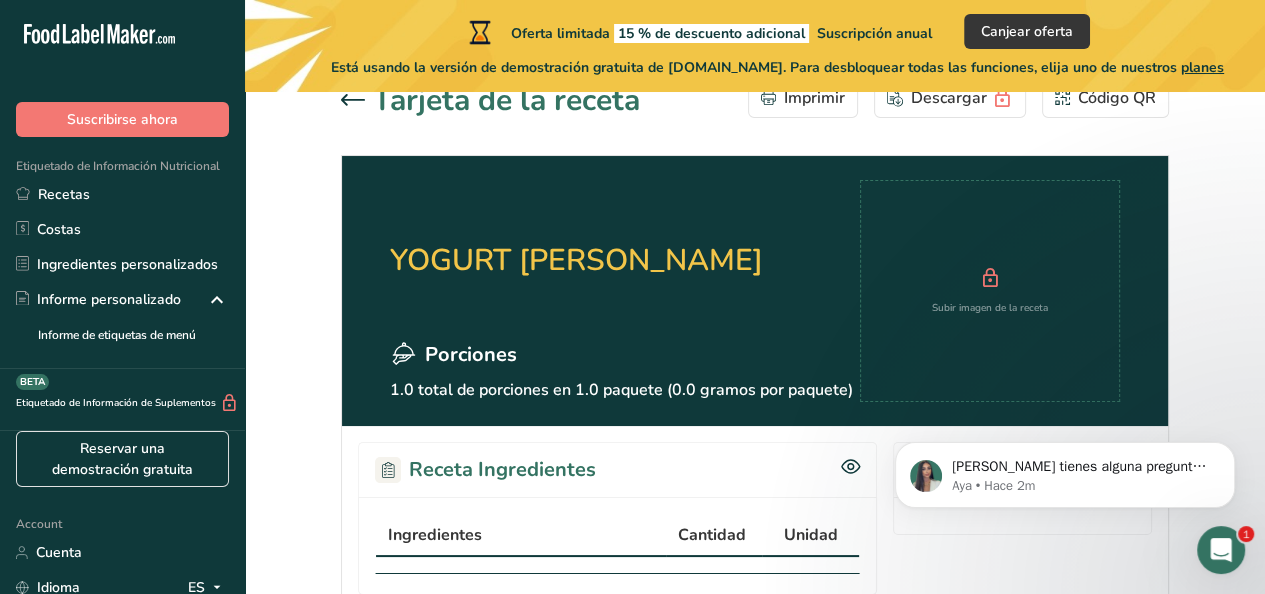 scroll, scrollTop: 0, scrollLeft: 0, axis: both 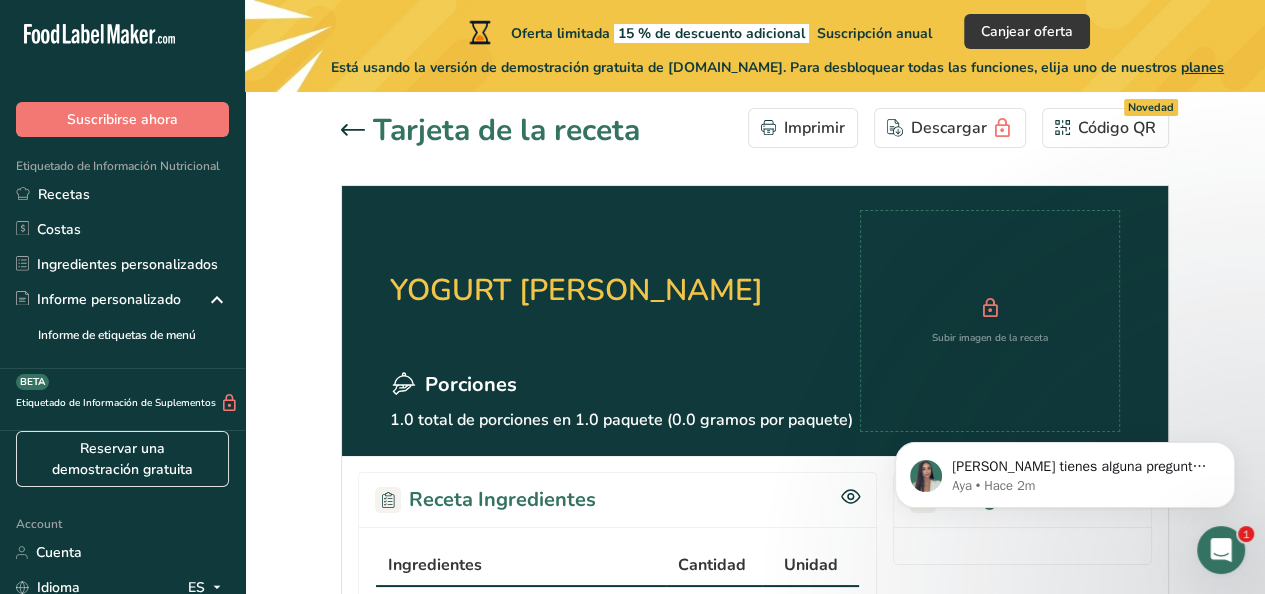 click 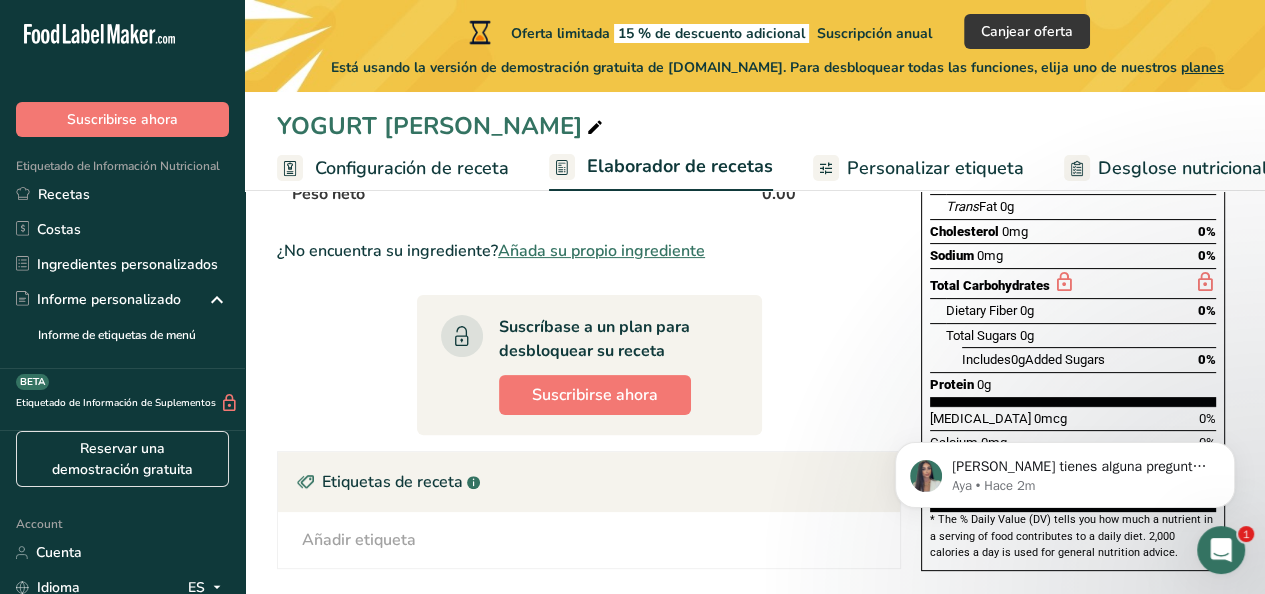 scroll, scrollTop: 359, scrollLeft: 0, axis: vertical 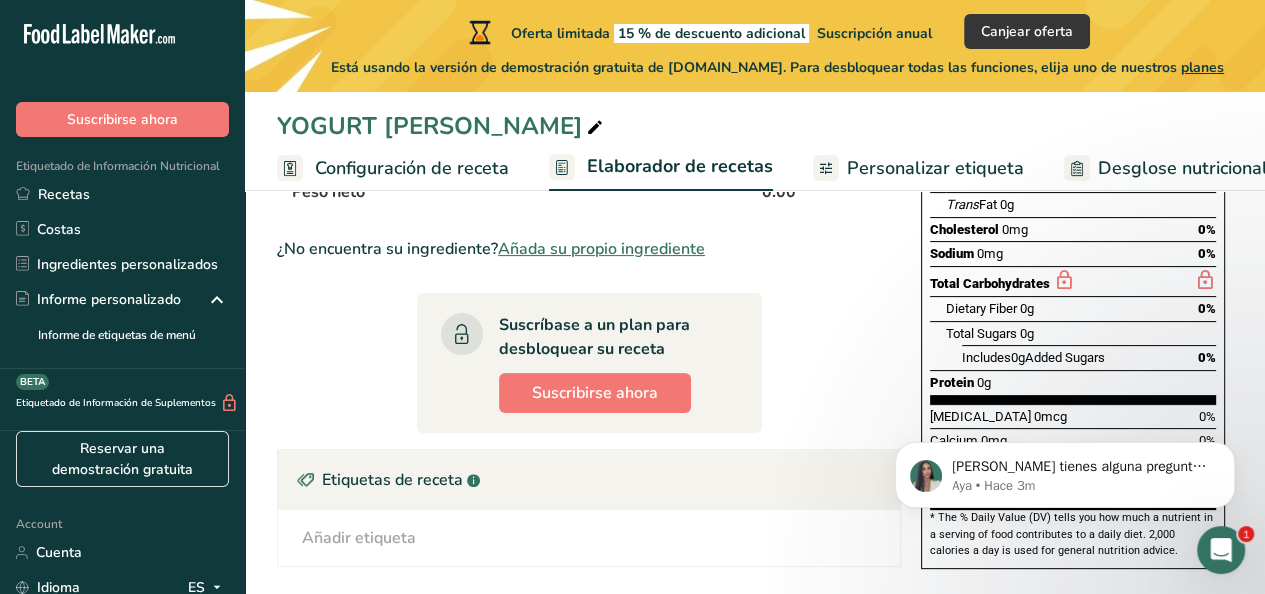 click on "Añada su propio ingrediente" at bounding box center [601, 249] 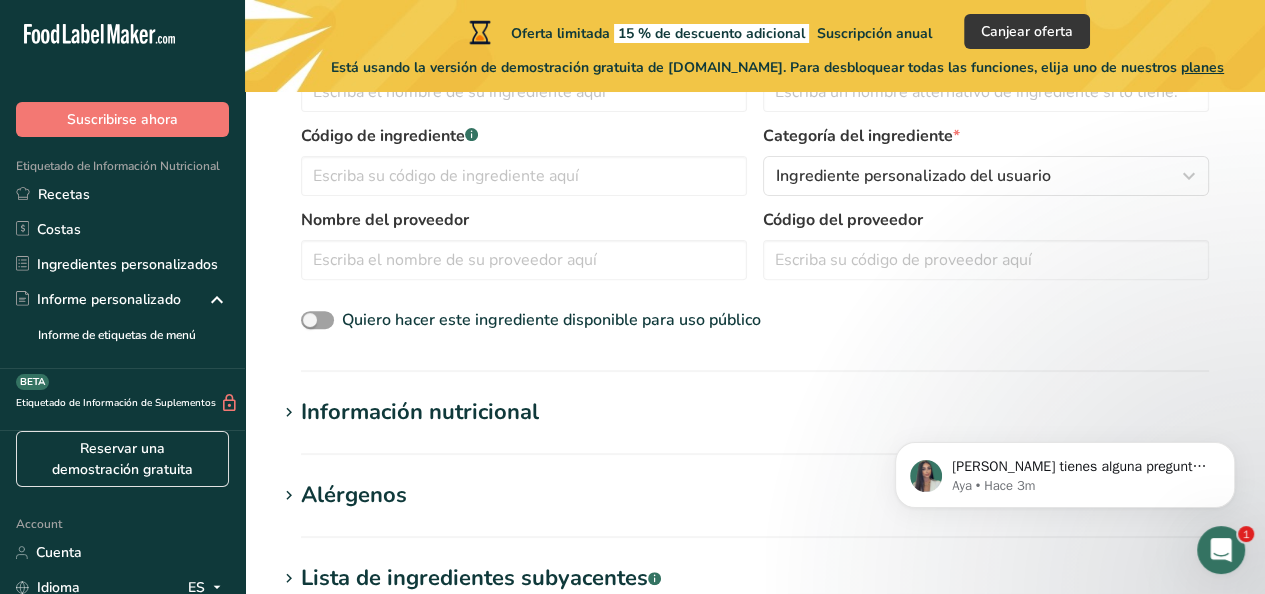 scroll, scrollTop: 532, scrollLeft: 0, axis: vertical 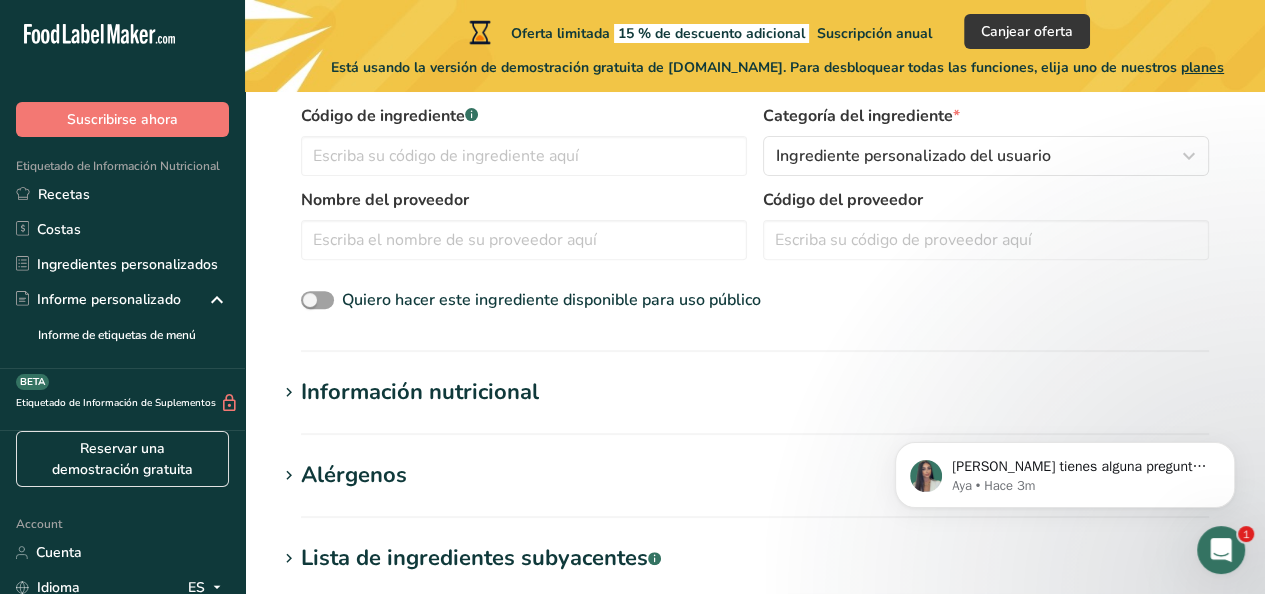 drag, startPoint x: 1229, startPoint y: 298, endPoint x: 1224, endPoint y: 311, distance: 13.928389 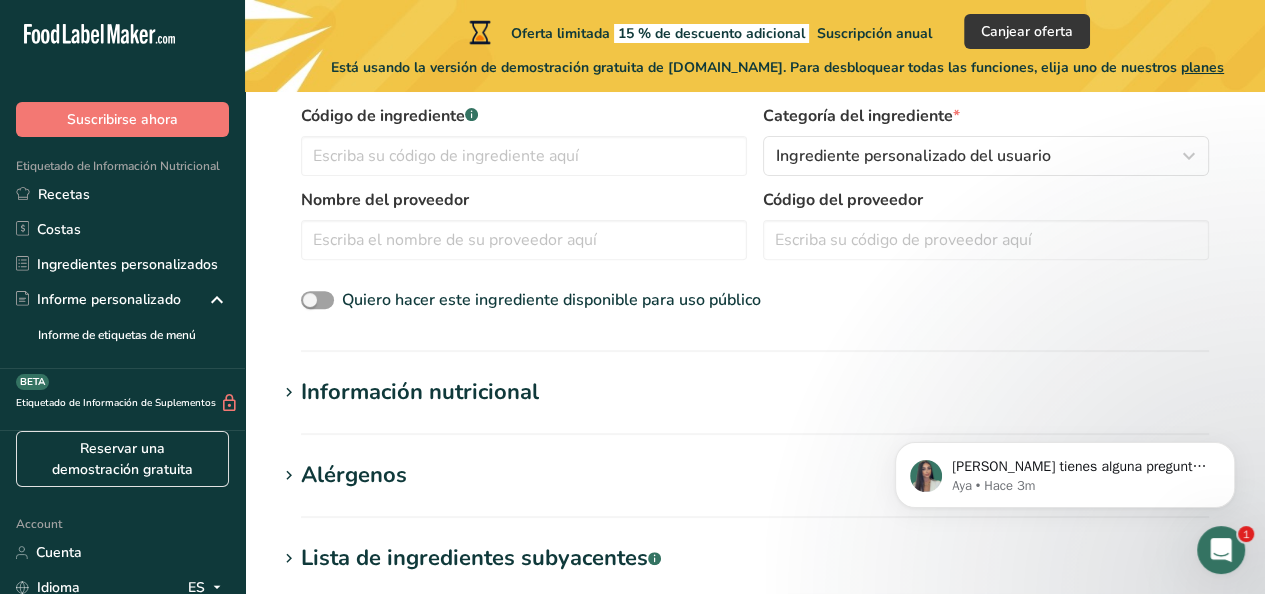 scroll, scrollTop: 0, scrollLeft: 0, axis: both 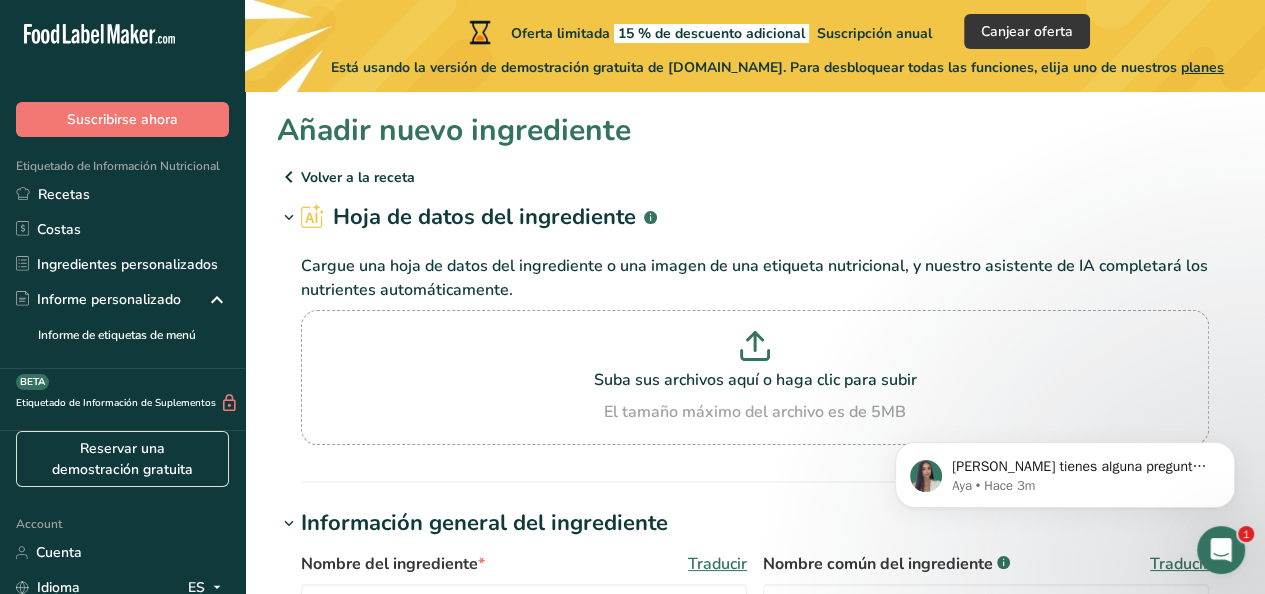 click at bounding box center [289, 177] 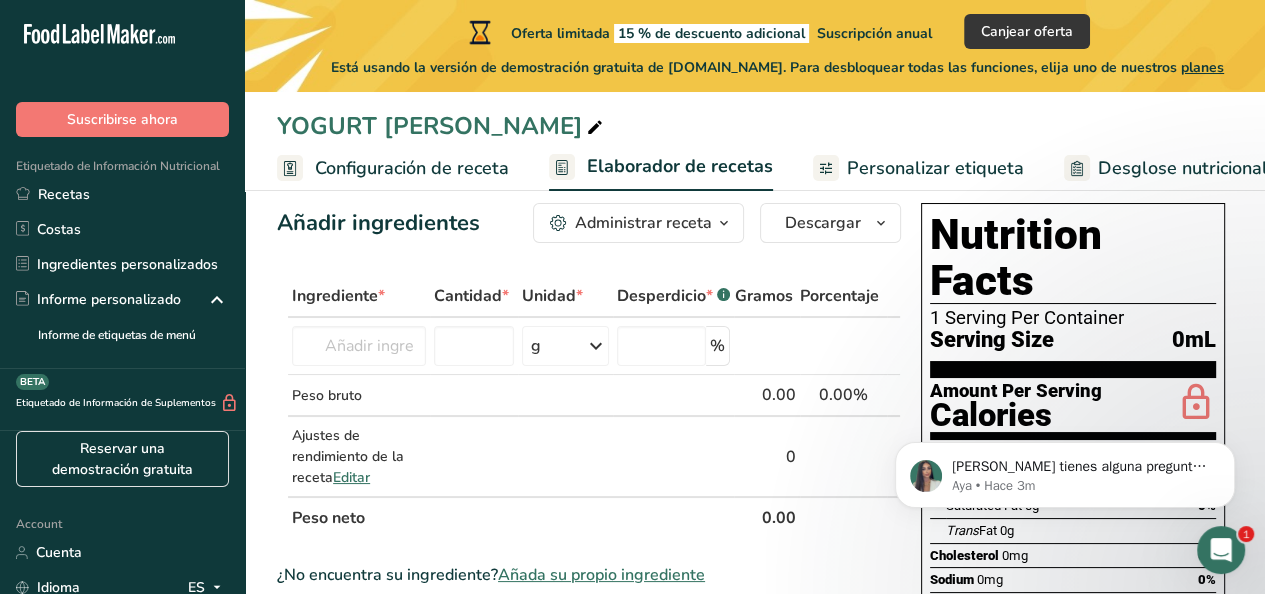 scroll, scrollTop: 0, scrollLeft: 0, axis: both 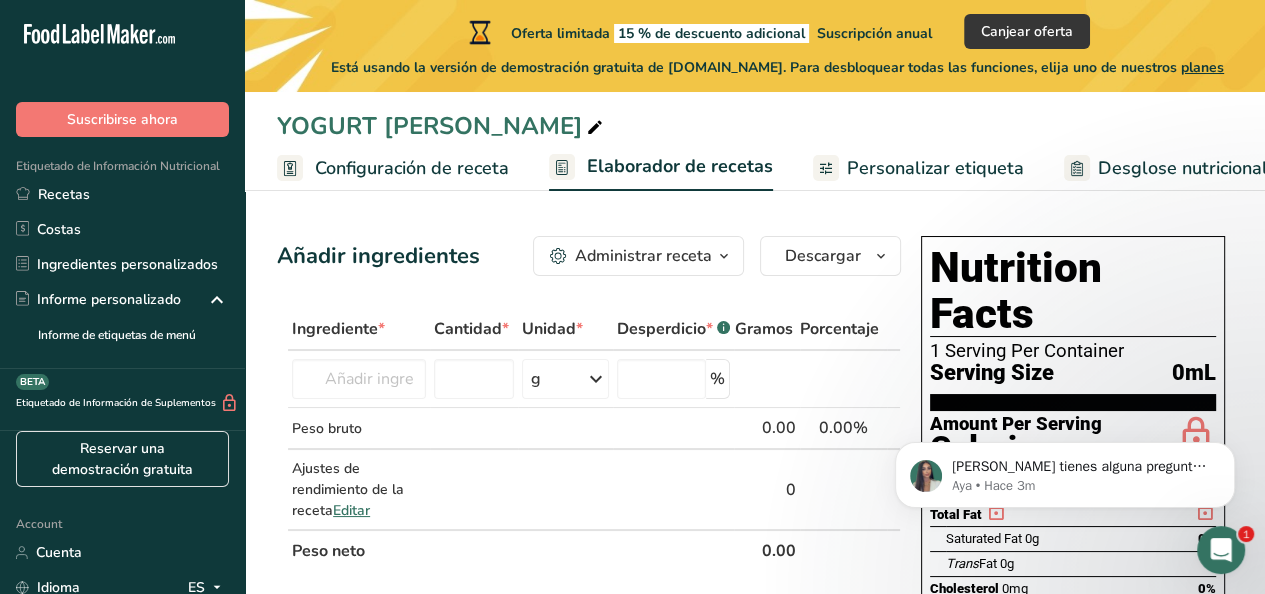 click on "1 Serving Per Container" at bounding box center (1073, 351) 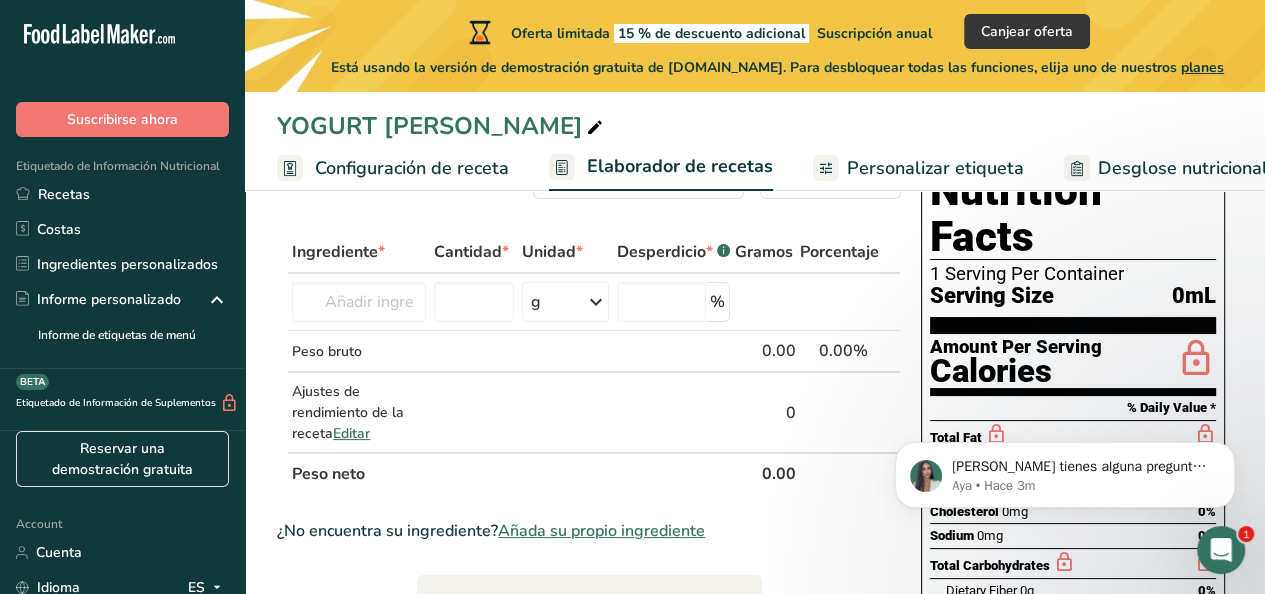 scroll, scrollTop: 108, scrollLeft: 0, axis: vertical 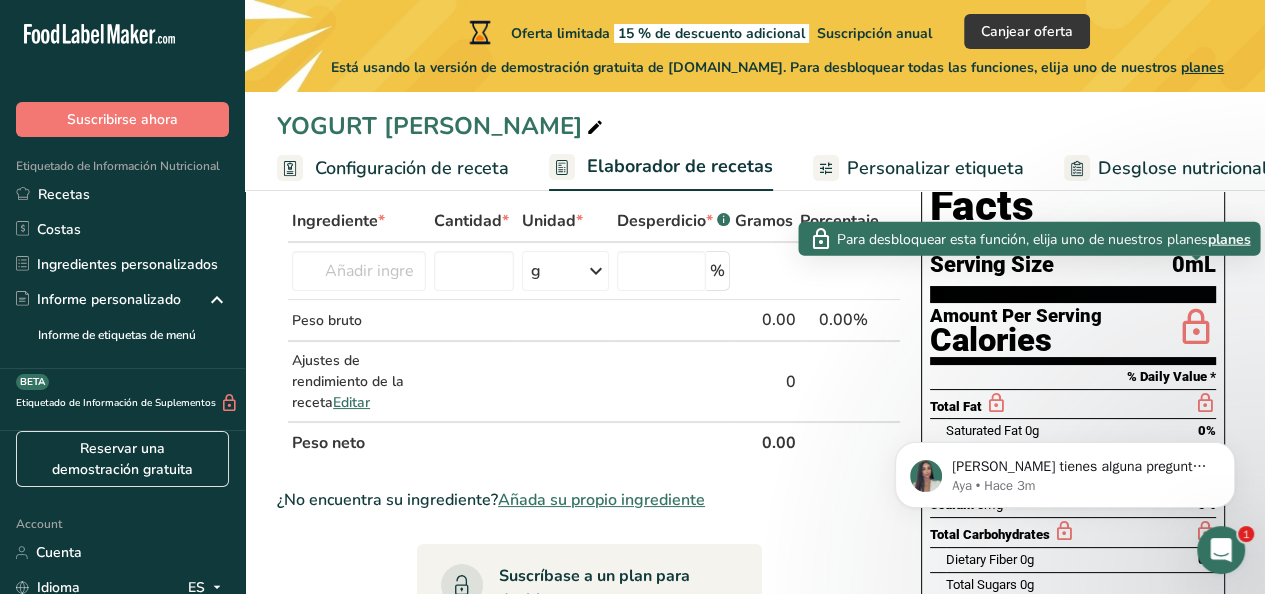 click at bounding box center [1196, 328] 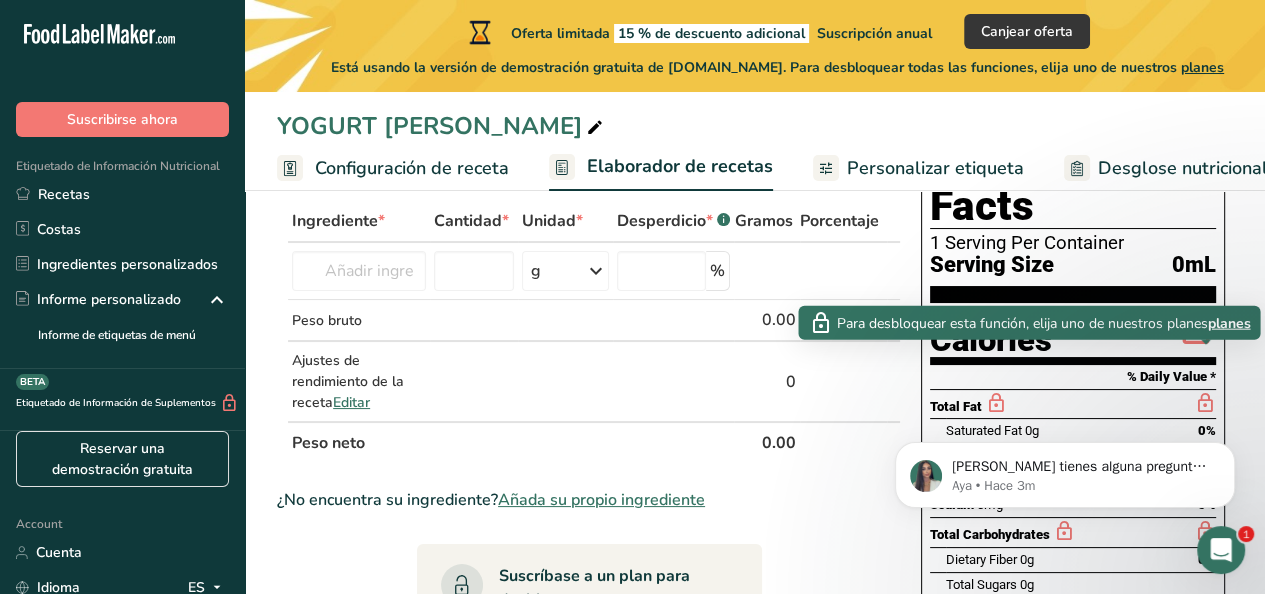 click at bounding box center [1205, 403] 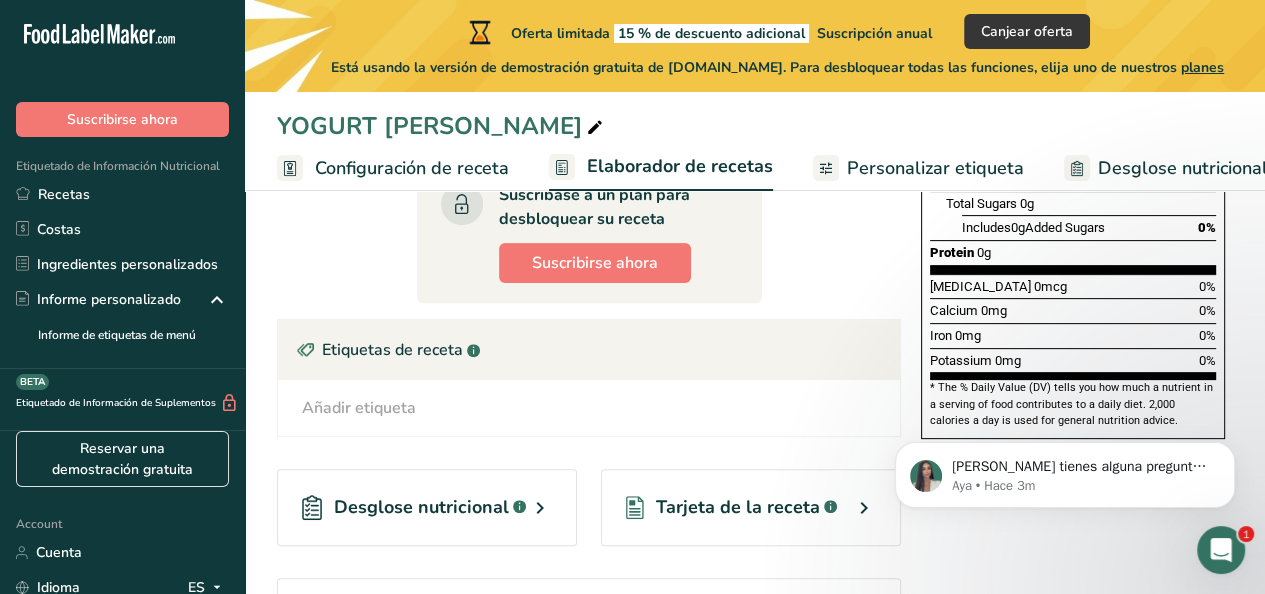 scroll, scrollTop: 0, scrollLeft: 0, axis: both 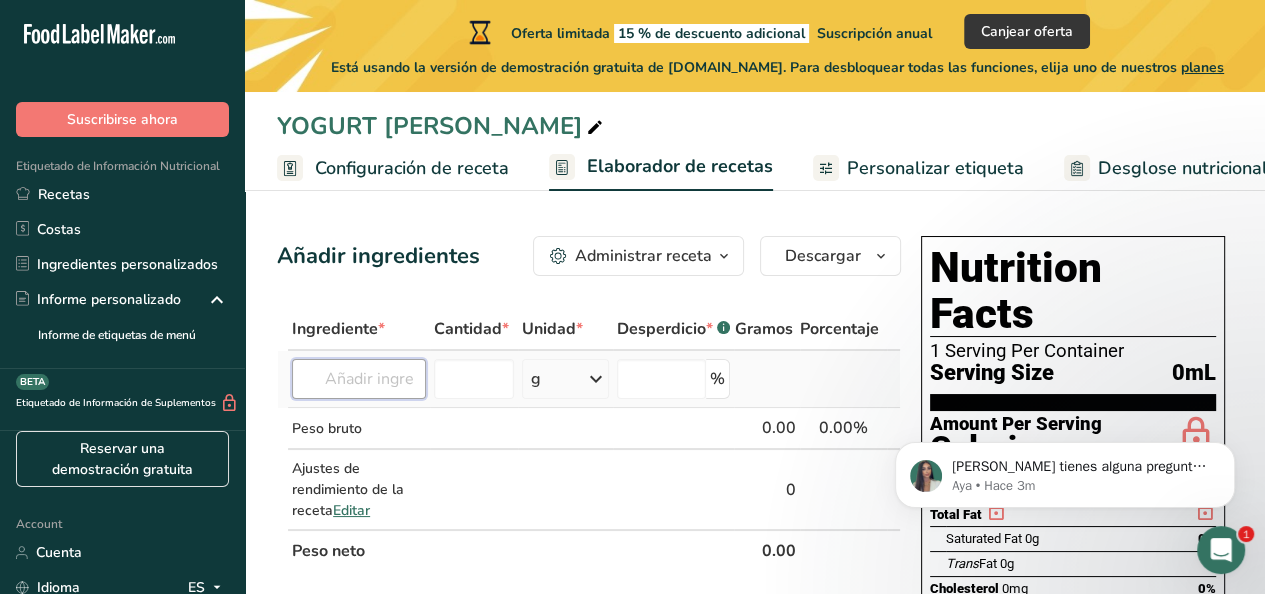 click at bounding box center (359, 379) 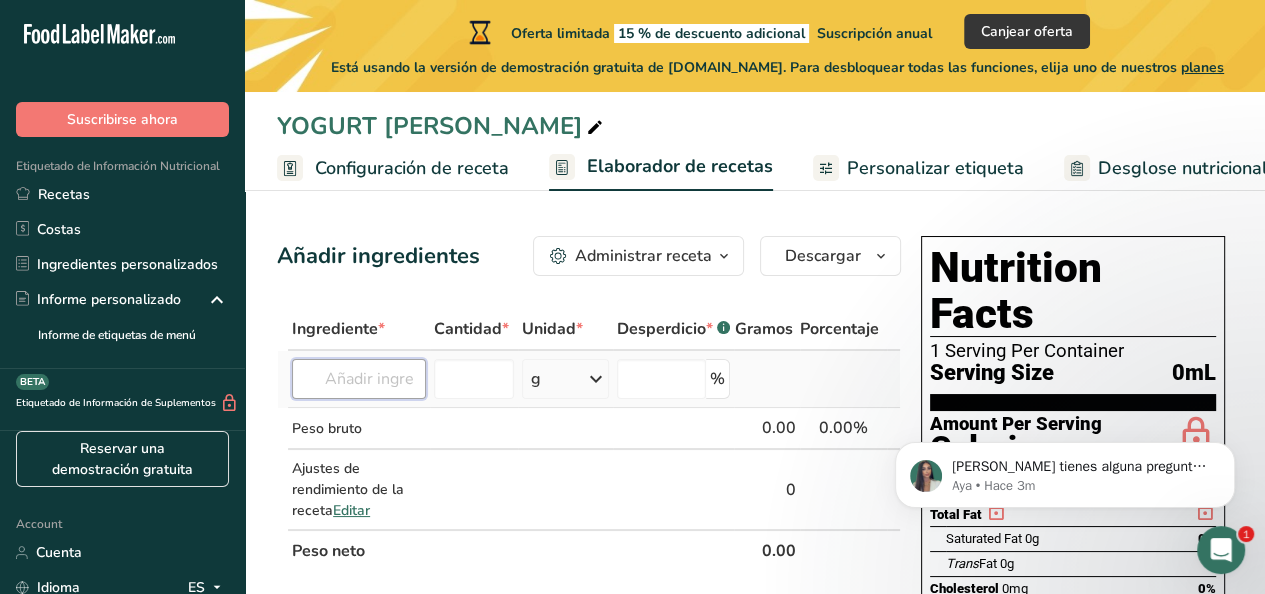 click at bounding box center [359, 379] 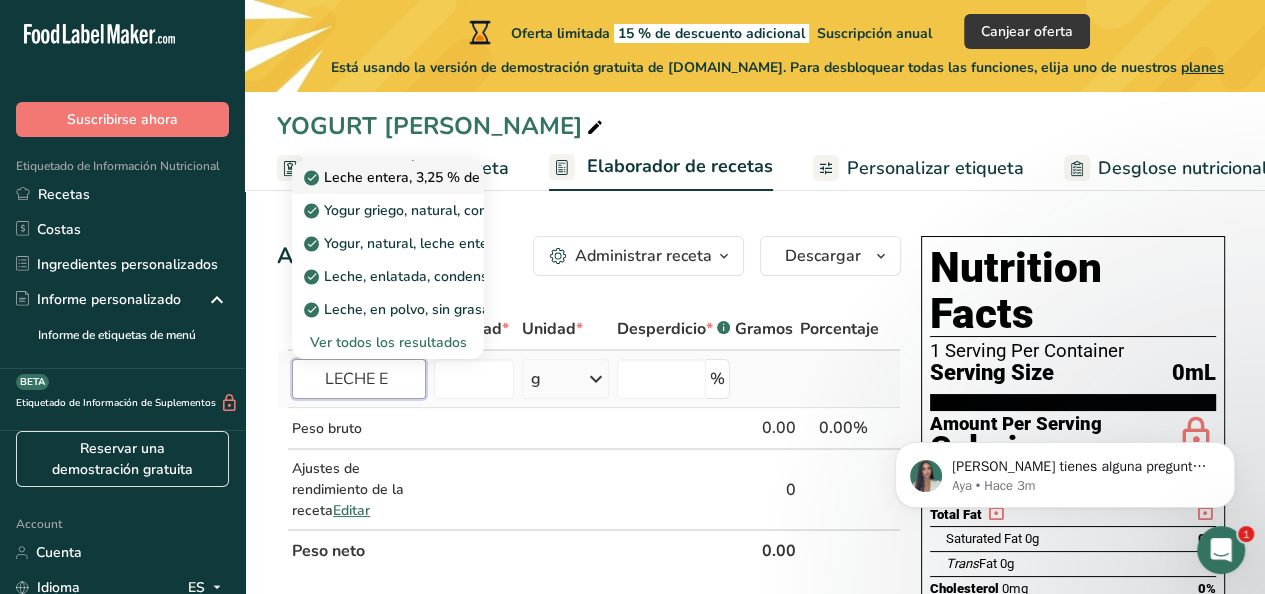 type on "LECHE E" 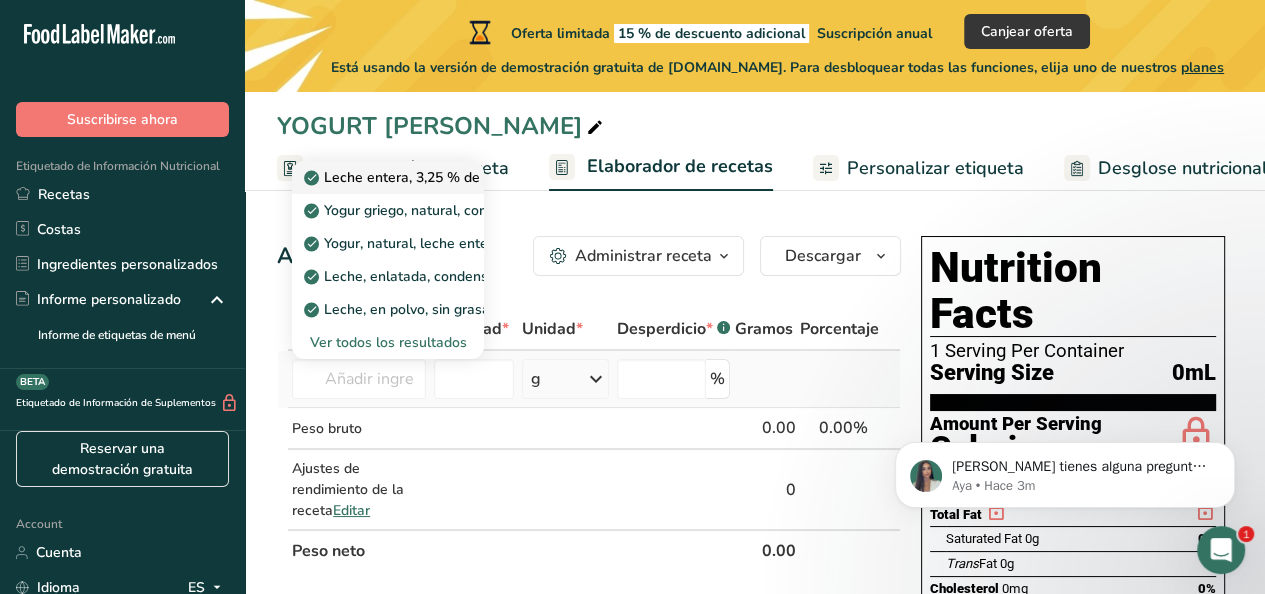 click on "Leche entera, 3,25 % de grasa láctea, sin vitamina A ni vitamina D añadidas" at bounding box center [559, 177] 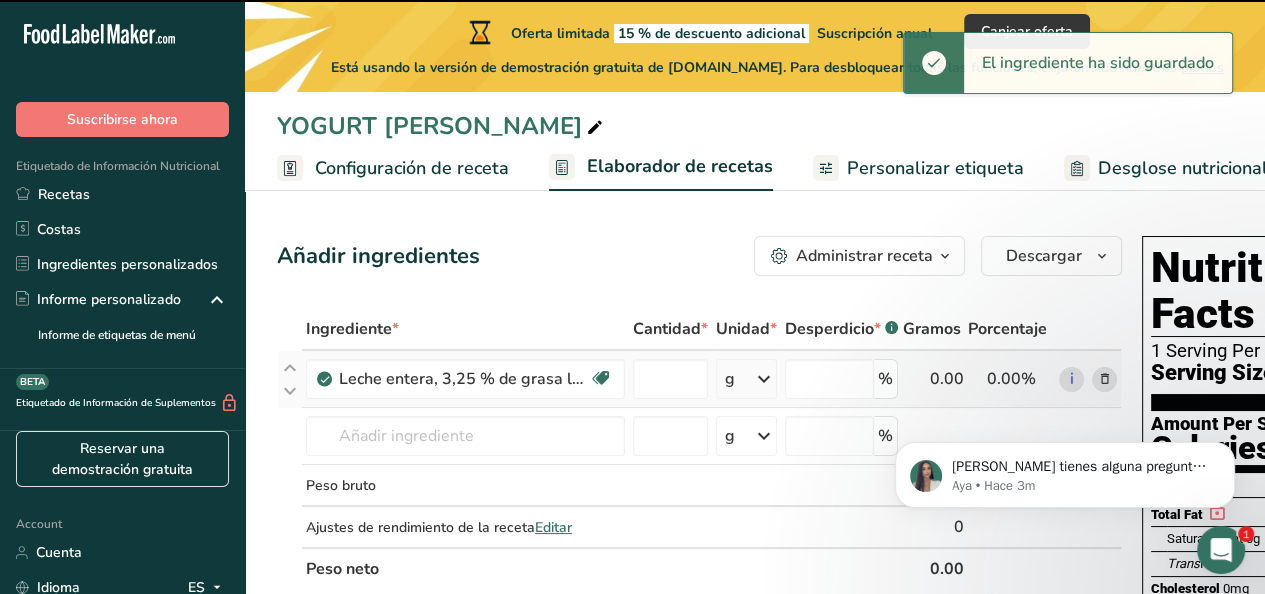 type on "0" 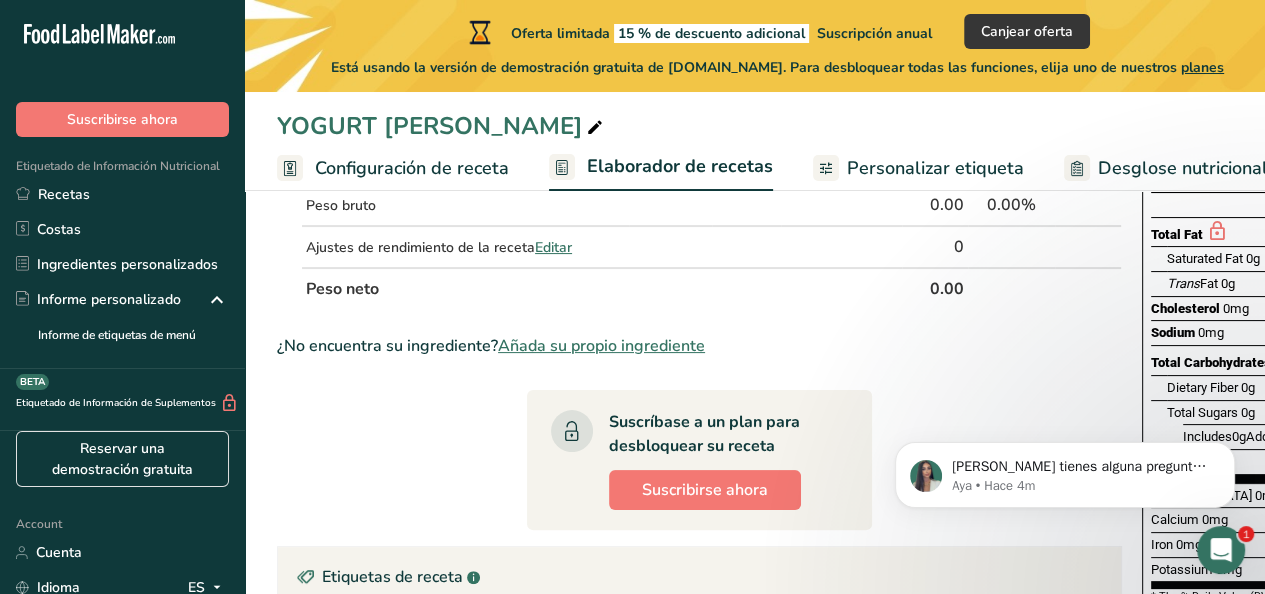 scroll, scrollTop: 210, scrollLeft: 0, axis: vertical 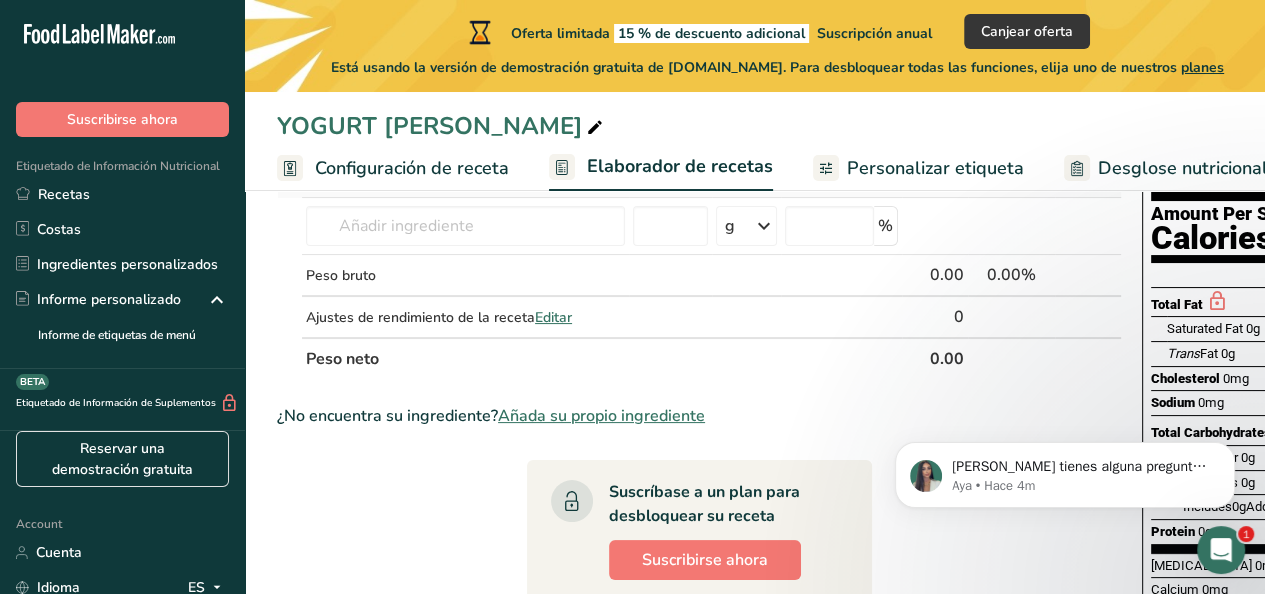 drag, startPoint x: 1279, startPoint y: 112, endPoint x: 768, endPoint y: 379, distance: 576.5501 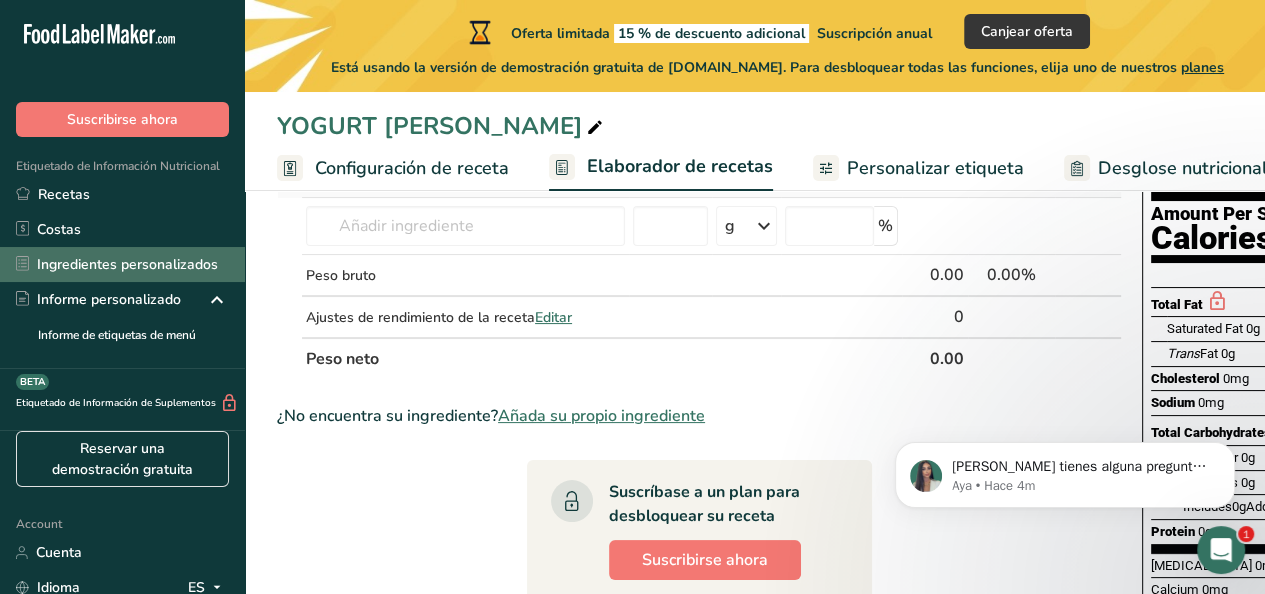 click on "Ingredientes personalizados" at bounding box center [122, 264] 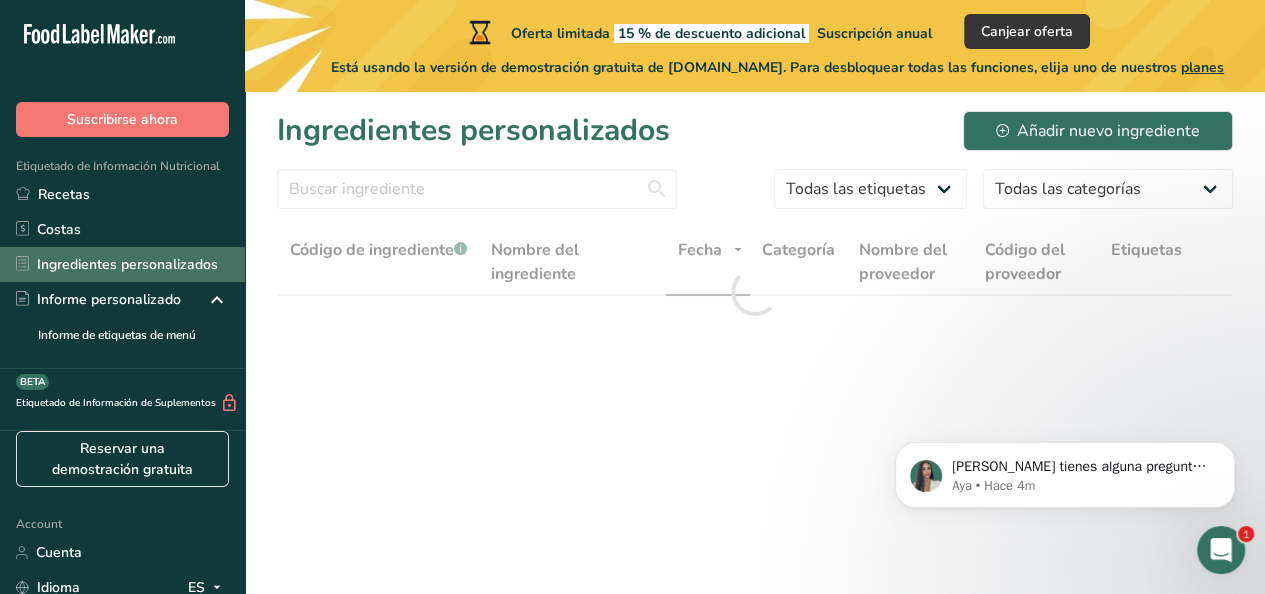 scroll, scrollTop: 0, scrollLeft: 0, axis: both 